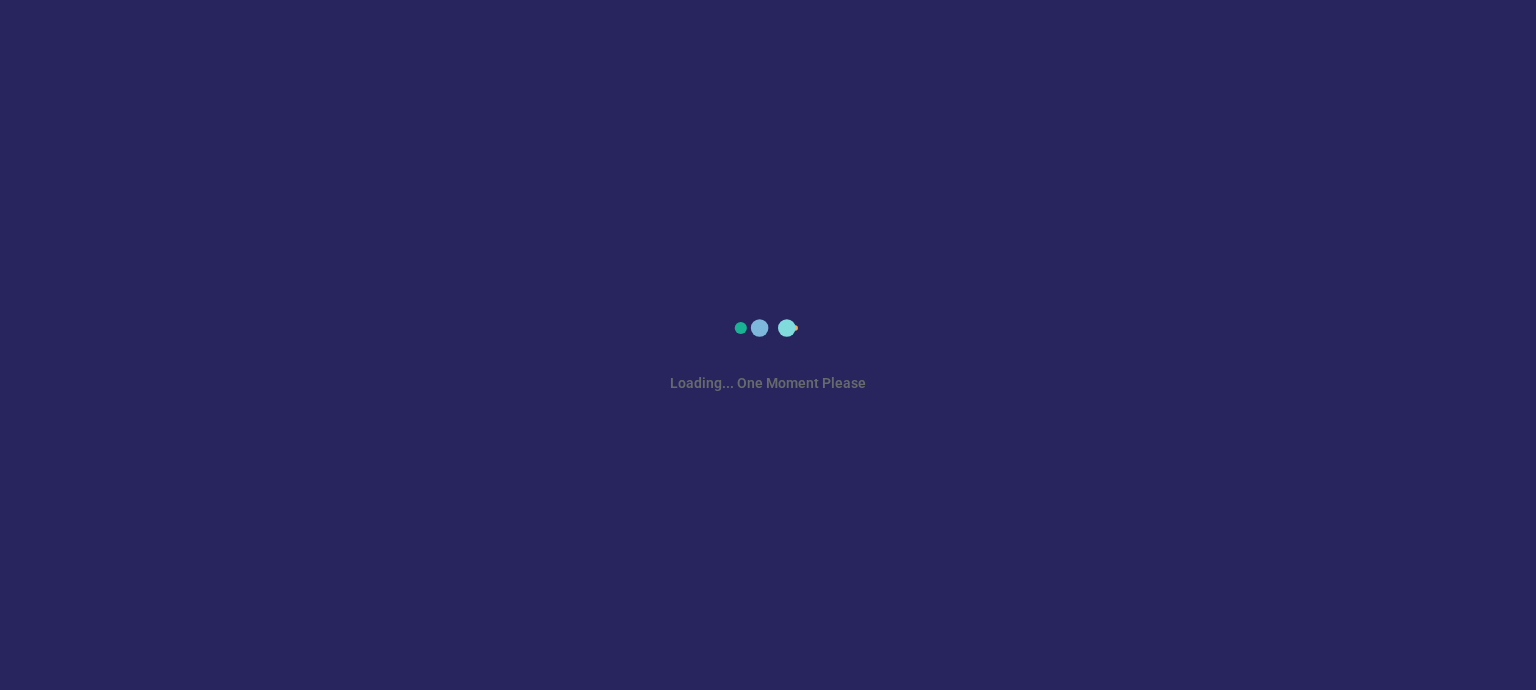 scroll, scrollTop: 0, scrollLeft: 0, axis: both 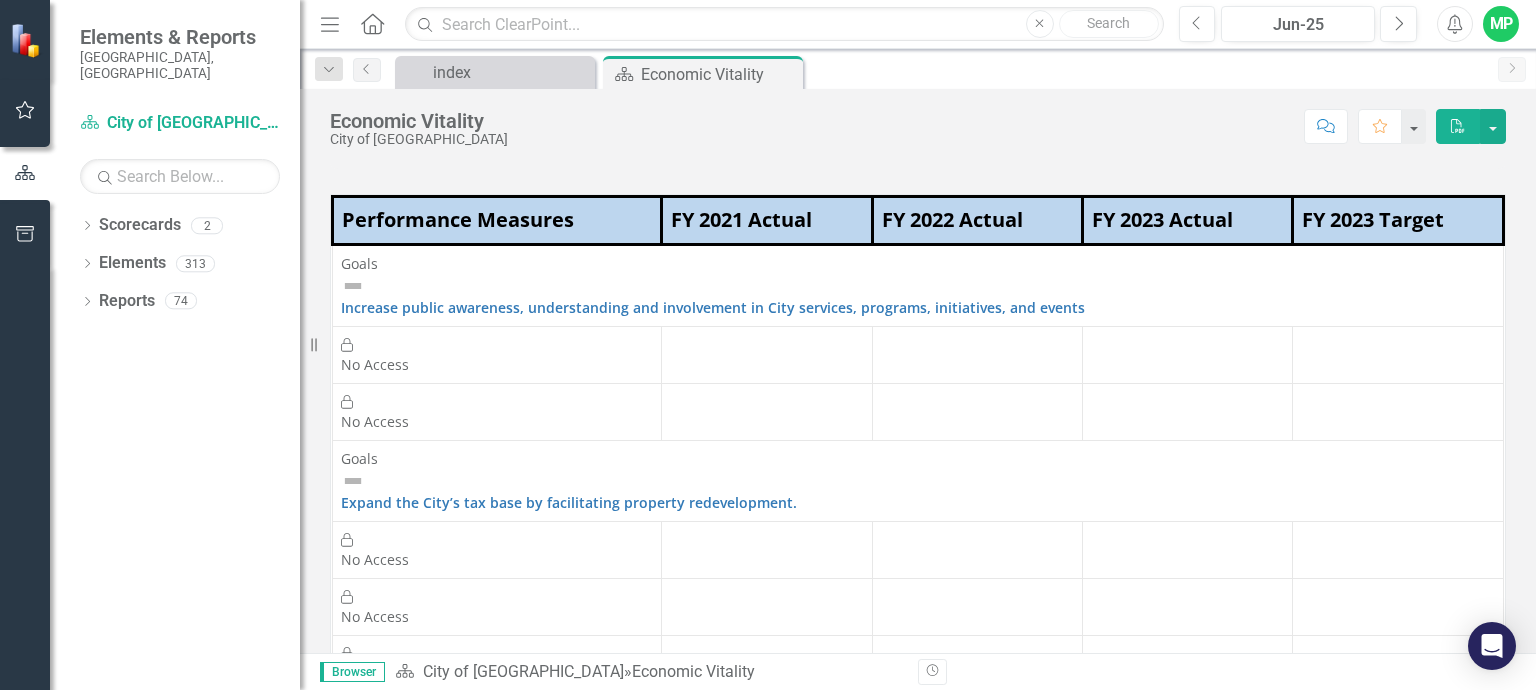 click on "Locked No Access" at bounding box center (497, 549) 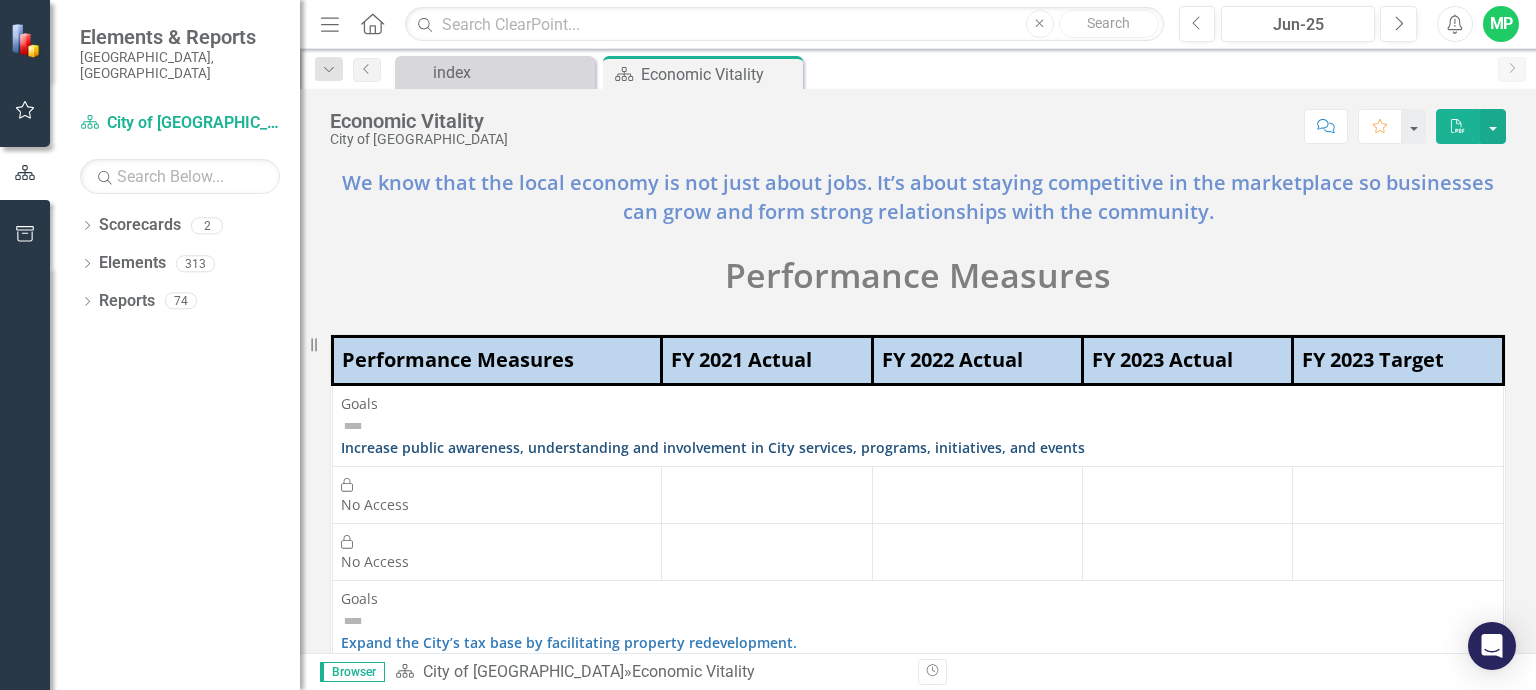 scroll, scrollTop: 0, scrollLeft: 0, axis: both 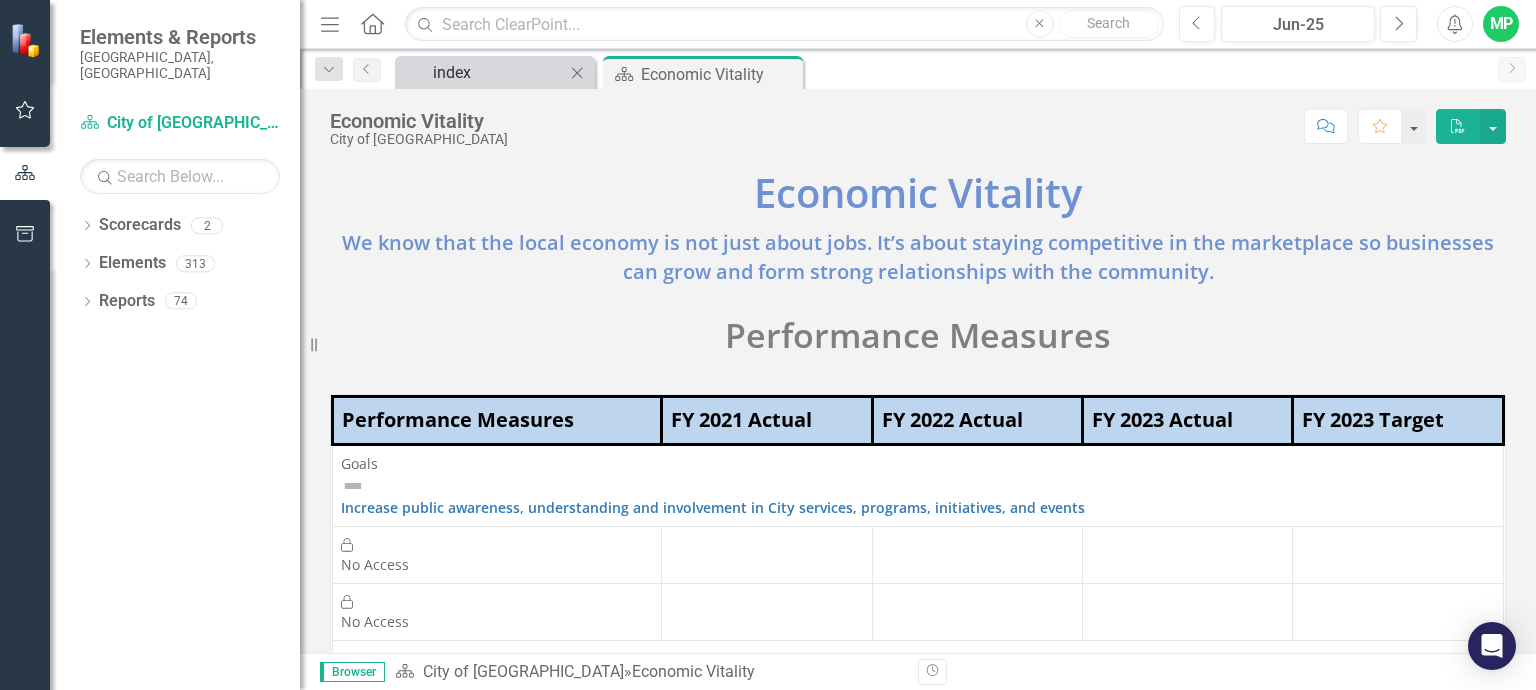 click on "index" at bounding box center [499, 72] 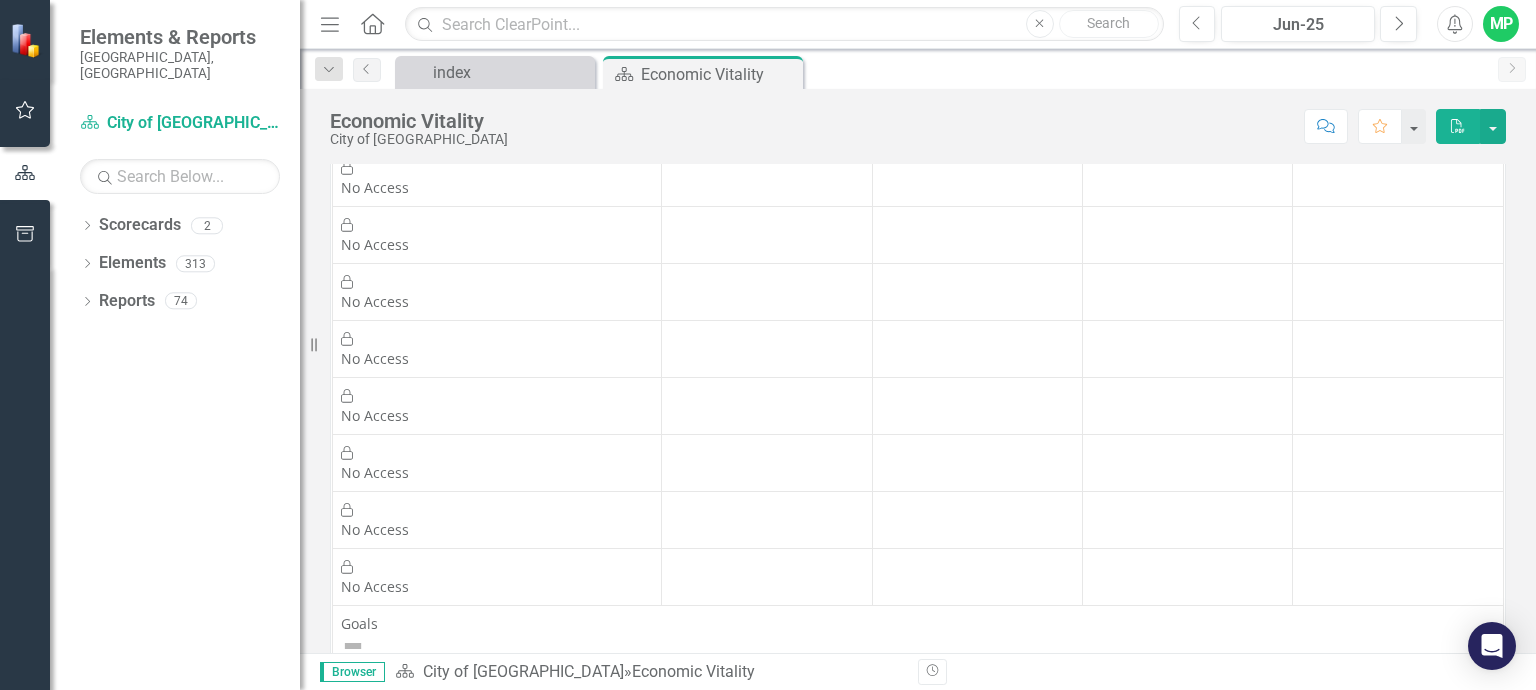 scroll, scrollTop: 1004, scrollLeft: 0, axis: vertical 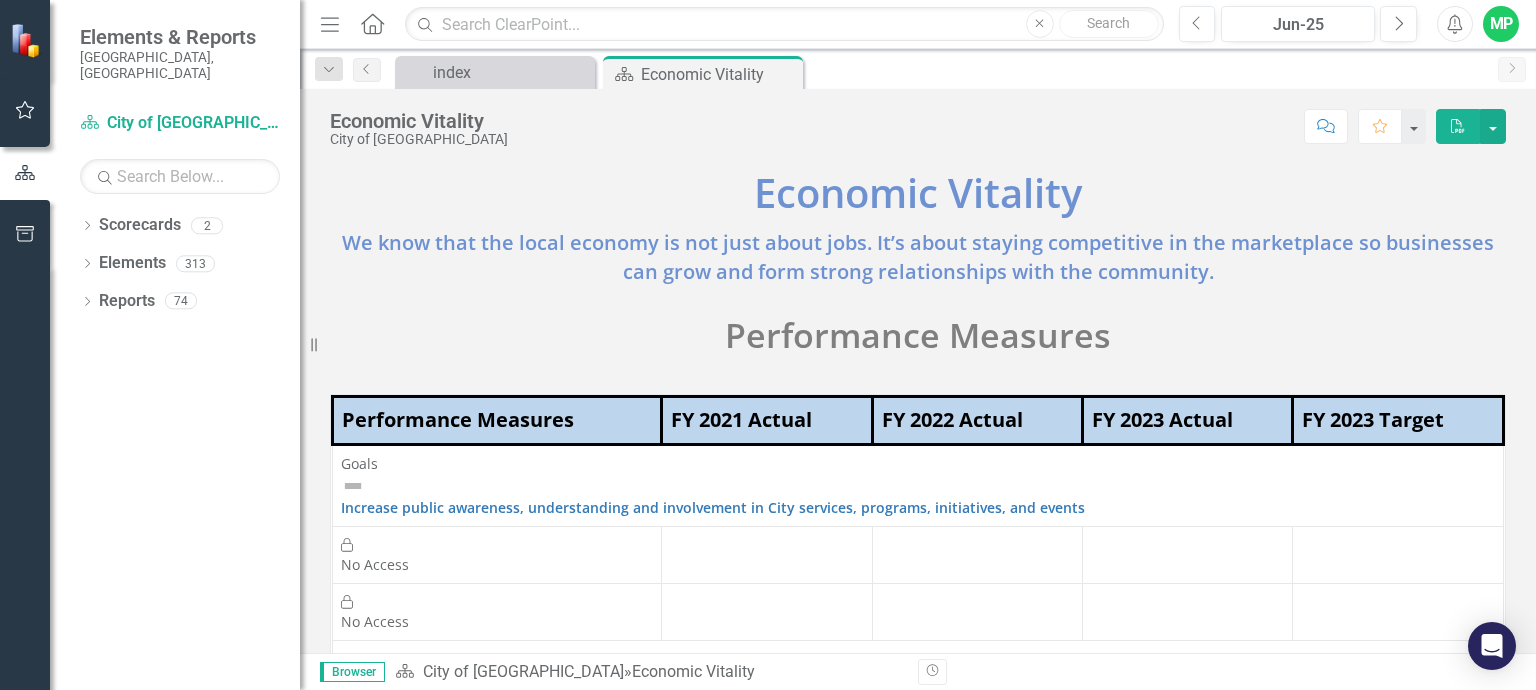 click on "Alerts" 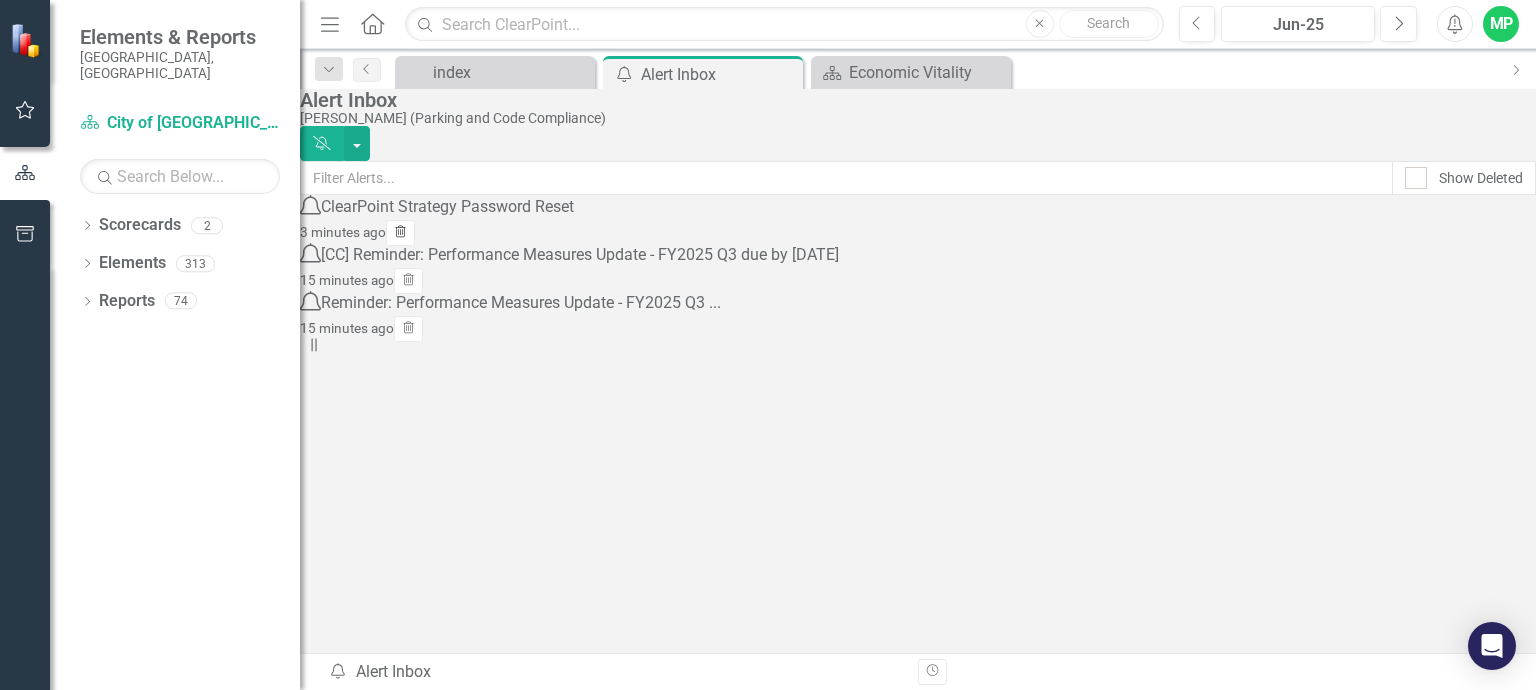 click 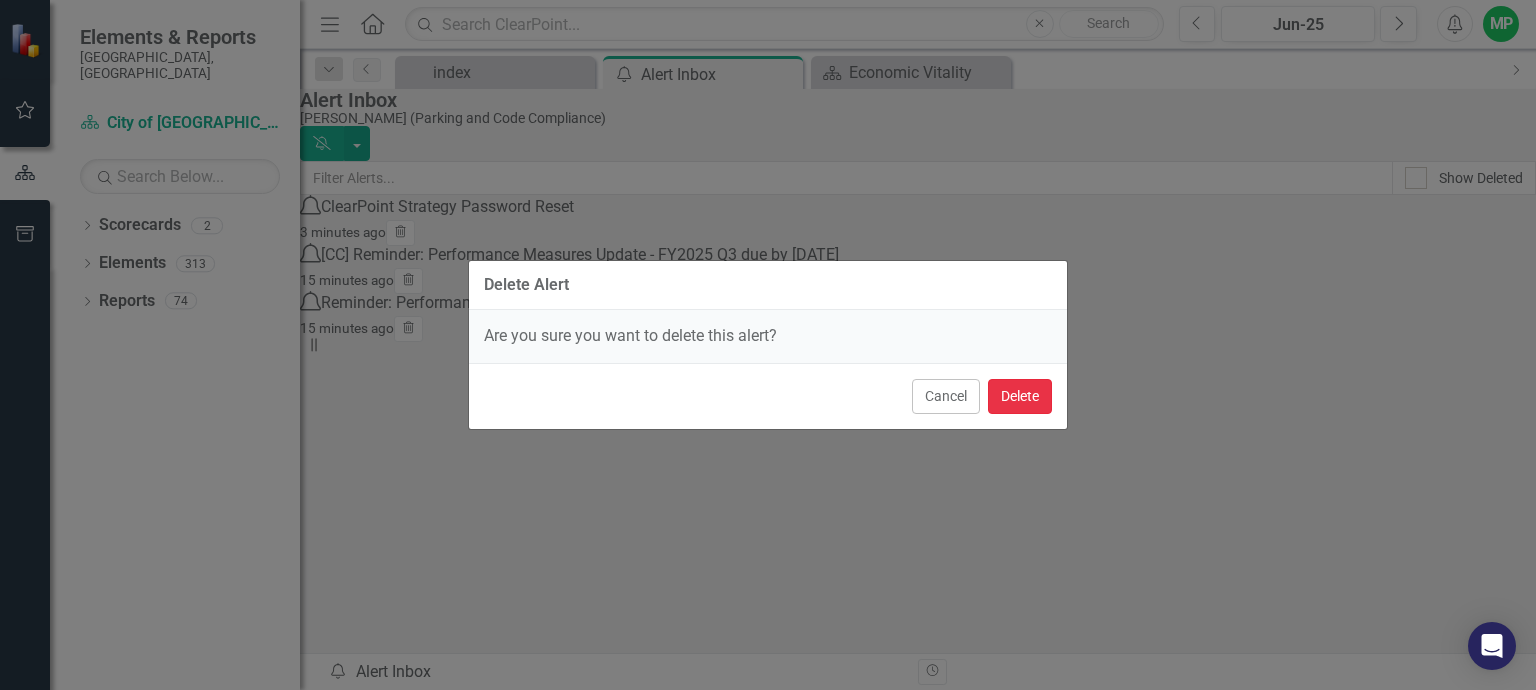 click on "Delete" at bounding box center (1020, 396) 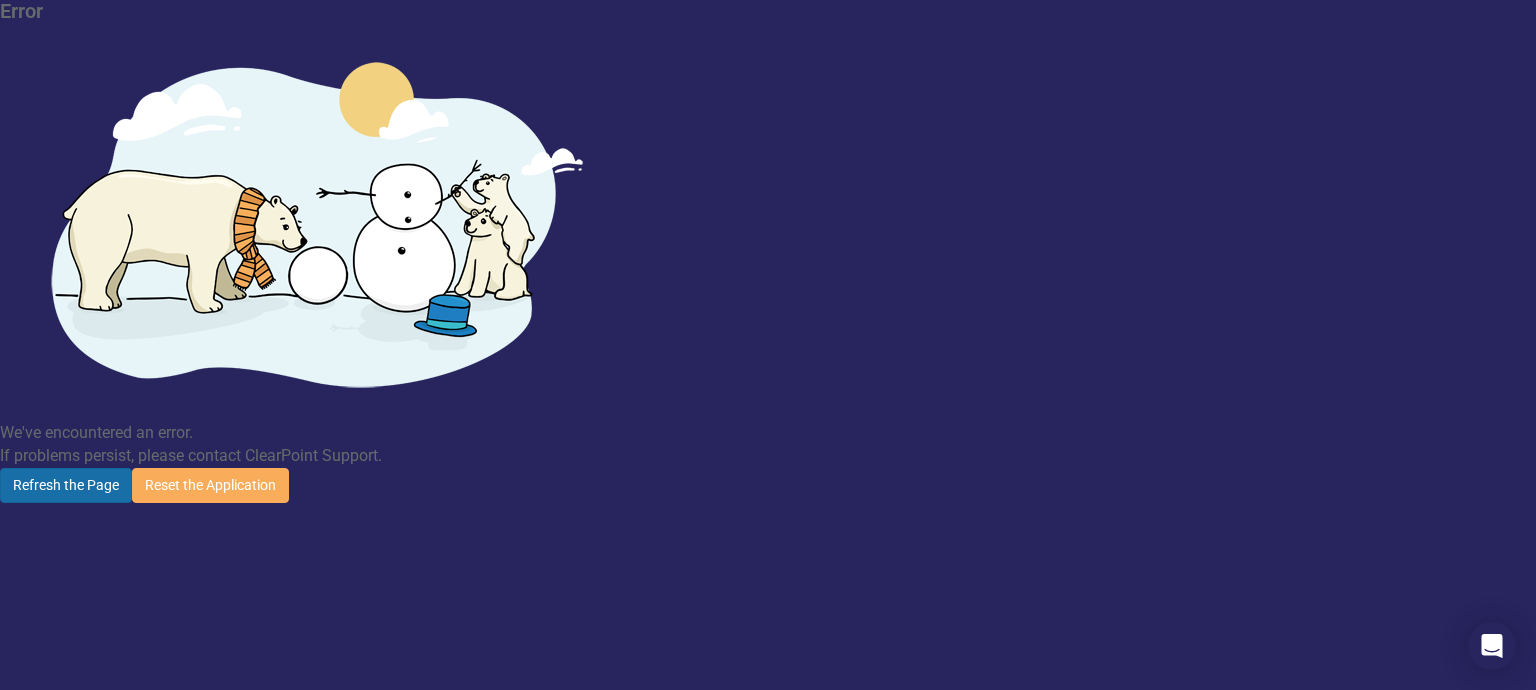 click on "Refresh the Page" at bounding box center (66, 485) 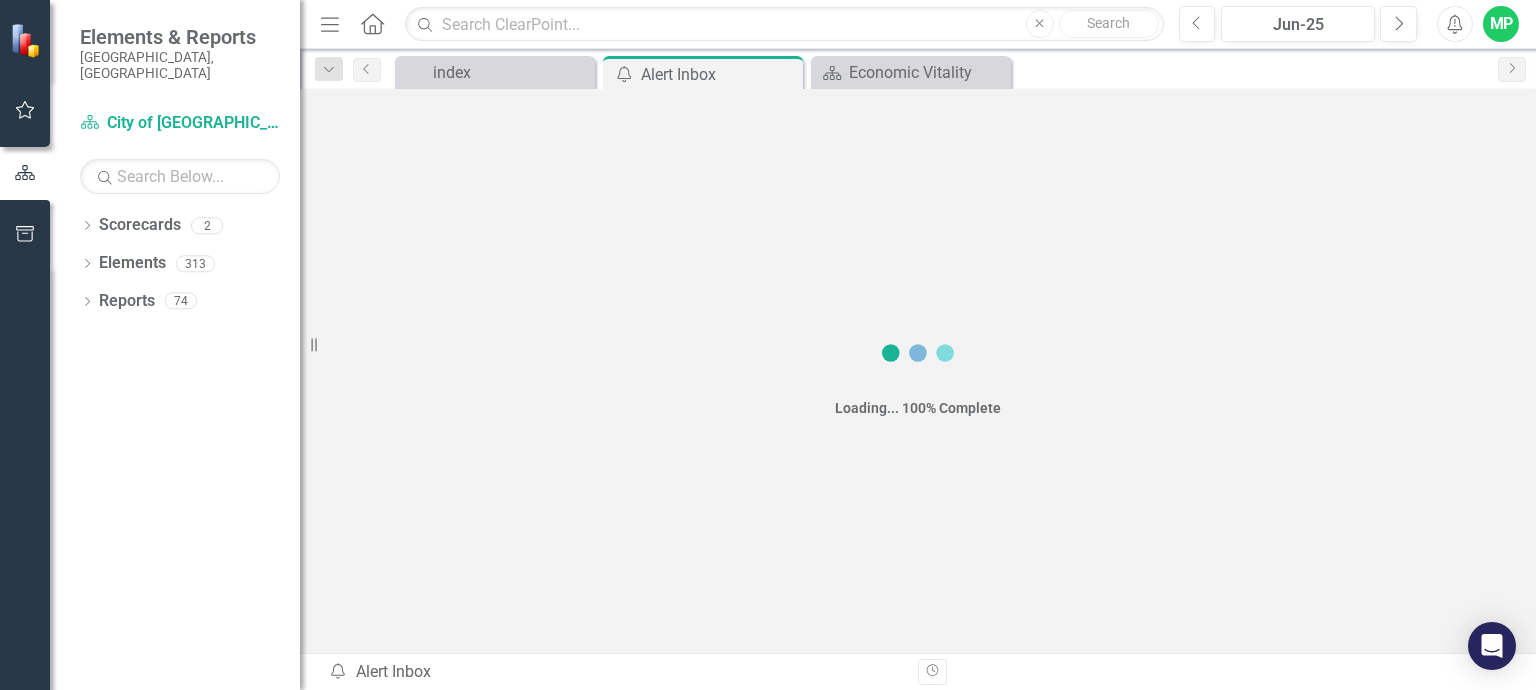 scroll, scrollTop: 0, scrollLeft: 0, axis: both 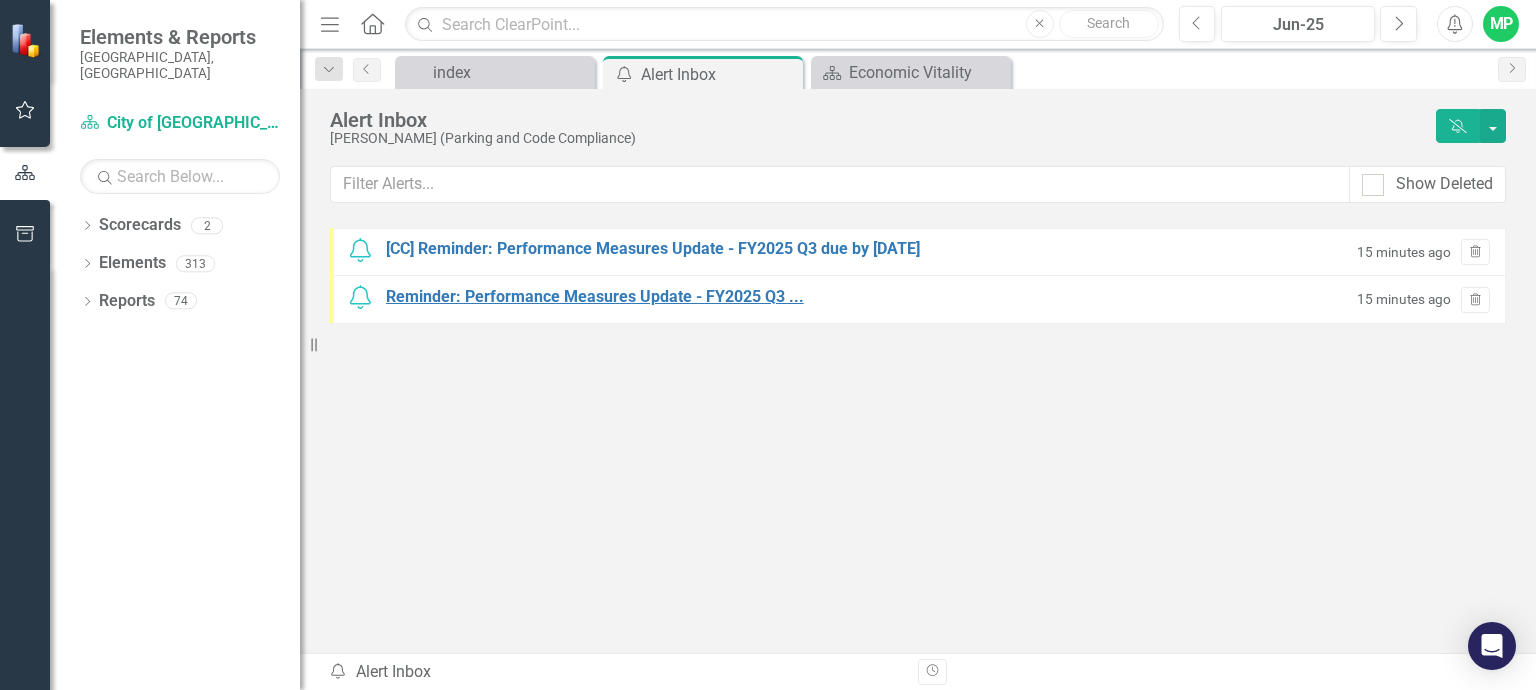 click on "Reminder: Performance Measures Update - FY2025 Q3 ..." at bounding box center (595, 297) 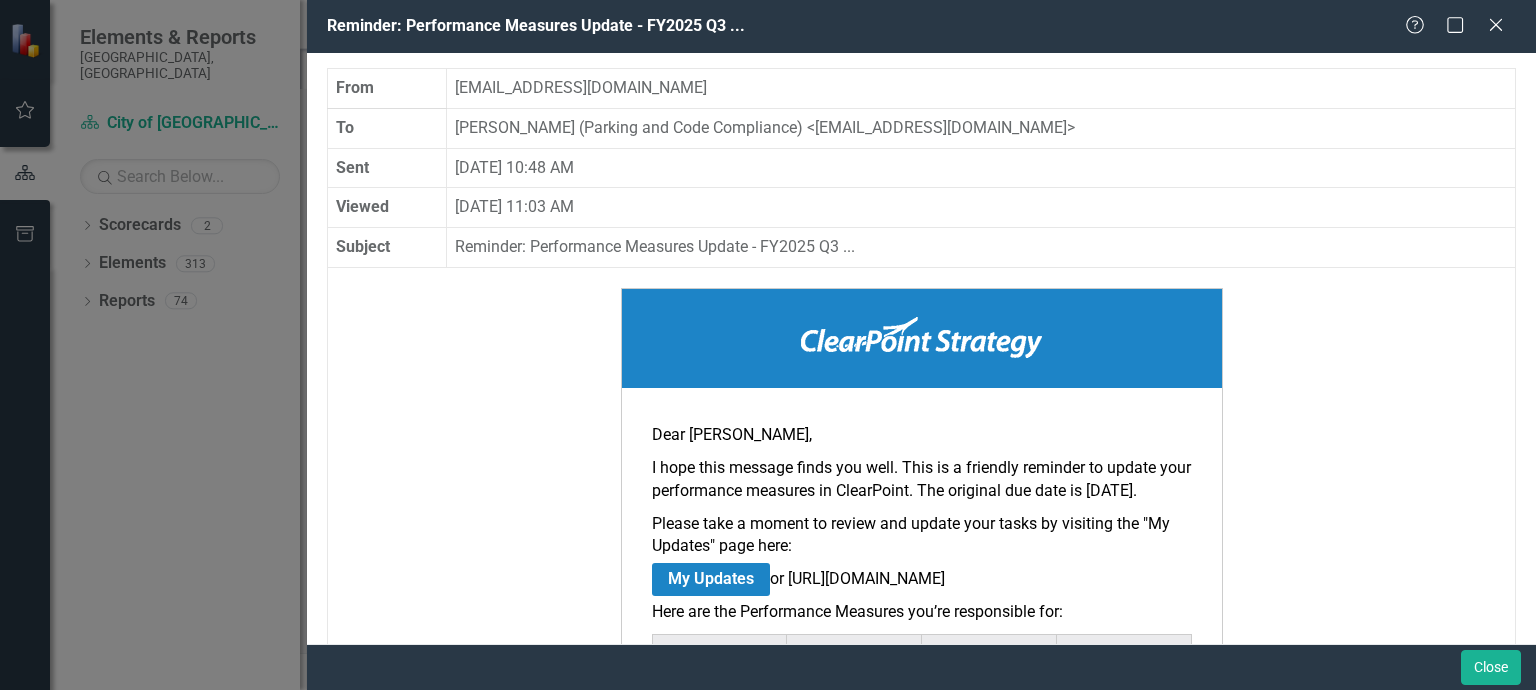 click on "Reminder: Performance Measures Update - FY2025 Q3 ... Help Maximize Close From [EMAIL_ADDRESS][DOMAIN_NAME] To [PERSON_NAME] (Parking and Code Compliance)     < [EMAIL_ADDRESS][DOMAIN_NAME] > Sent [DATE] 10:48 AM Viewed [DATE] 11:03 AM Subject Reminder: Performance Measures Update - FY2025 Q3 ...
Dear [PERSON_NAME],
I hope this message finds you well. This is a friendly reminder to update your performance measures in ClearPoint. The original due date is [DATE].
Please take a moment to review and update your tasks by visiting the "My Updates" page here:
My Updates   or [URL][DOMAIN_NAME]
Here are the Performance Measures you’re responsible for:
Scorecard Element Element Name Task Completed Office of Parking & Code Compliance  Measure Not Complete" at bounding box center (768, 345) 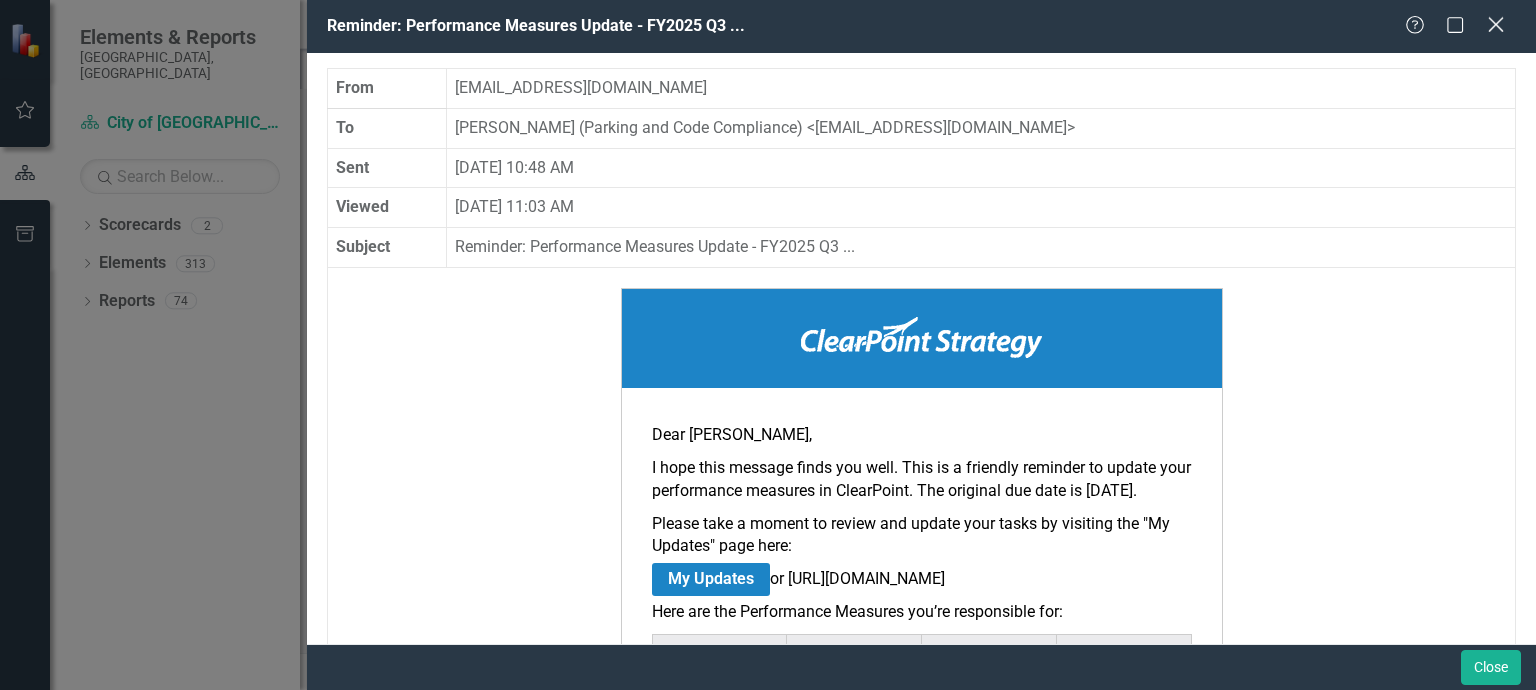 click 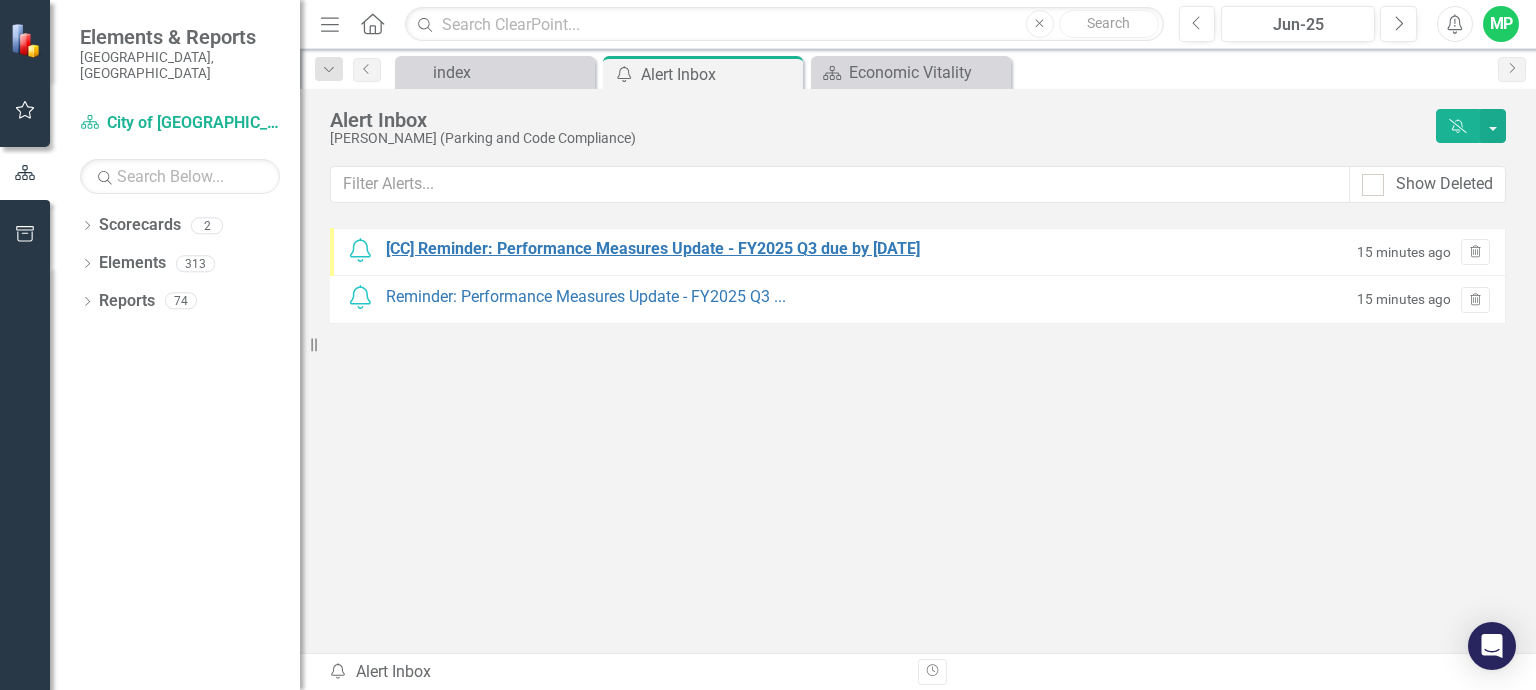 click on "[CC] Reminder: Performance Measures Update - FY2025 Q3 due by [DATE]" at bounding box center (653, 249) 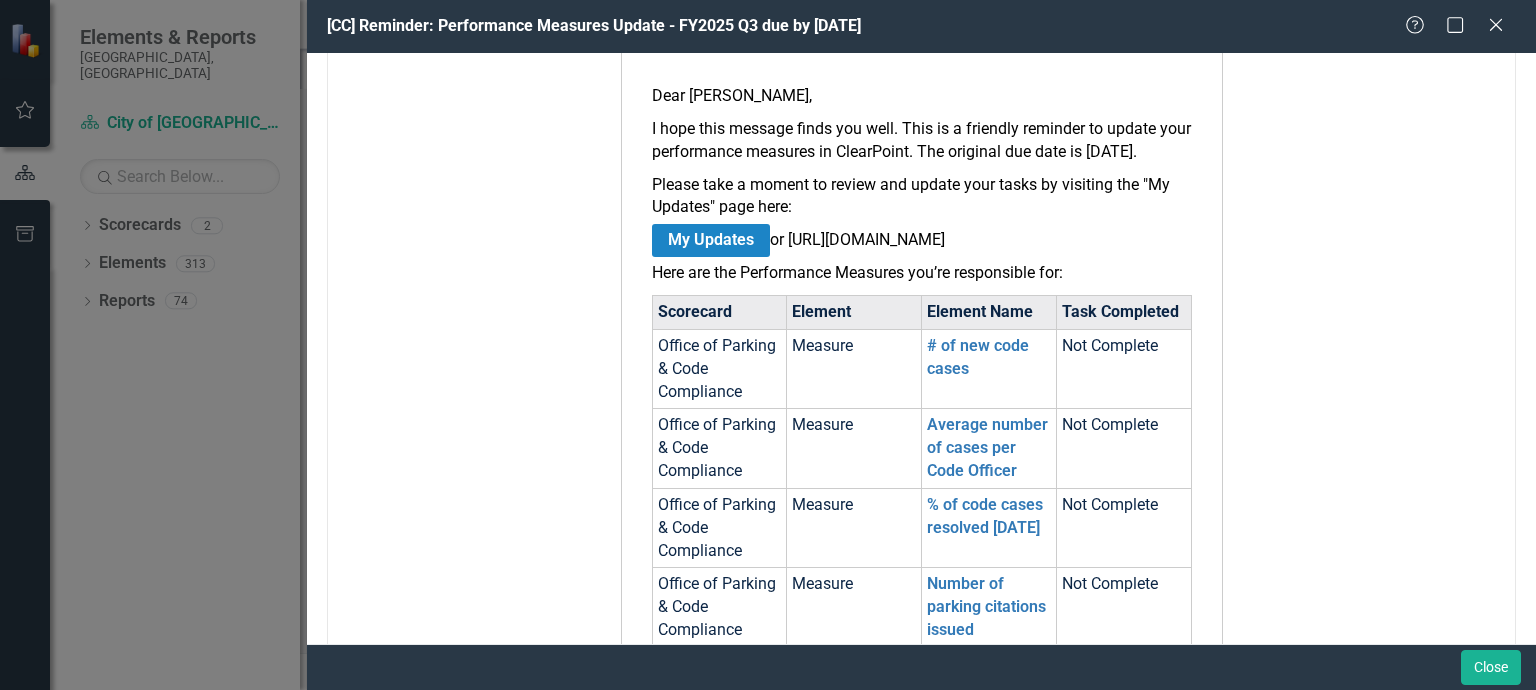 scroll, scrollTop: 400, scrollLeft: 0, axis: vertical 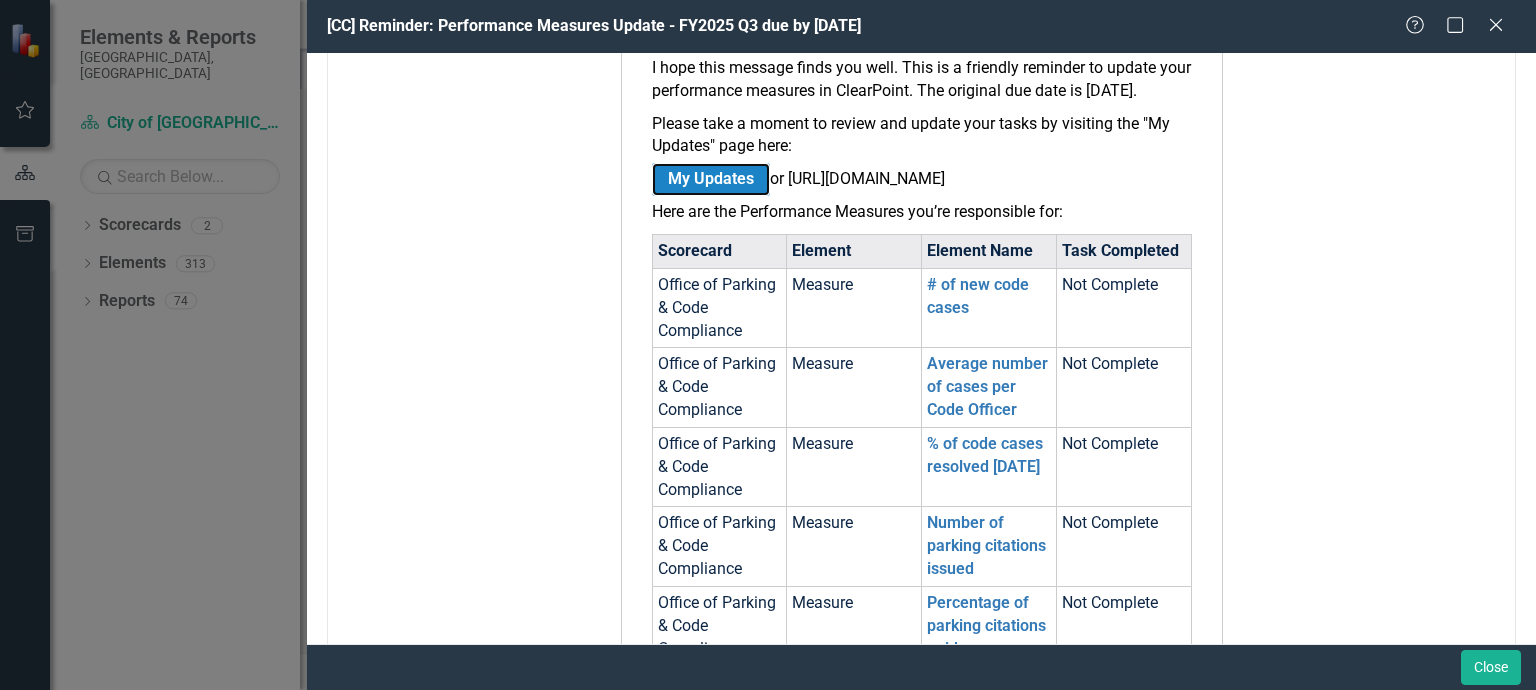 click on "My Updates" at bounding box center (711, 179) 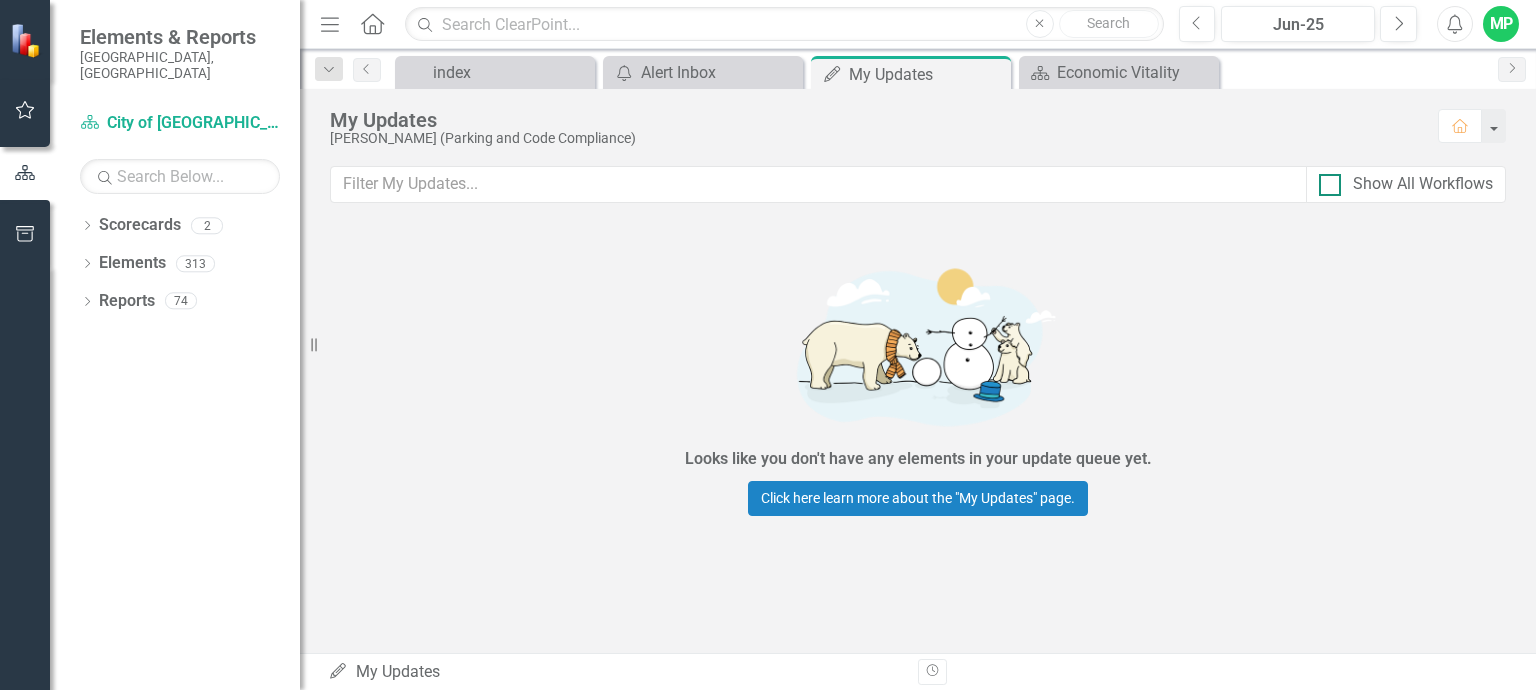 click on "Show All Workflows" at bounding box center (1406, 184) 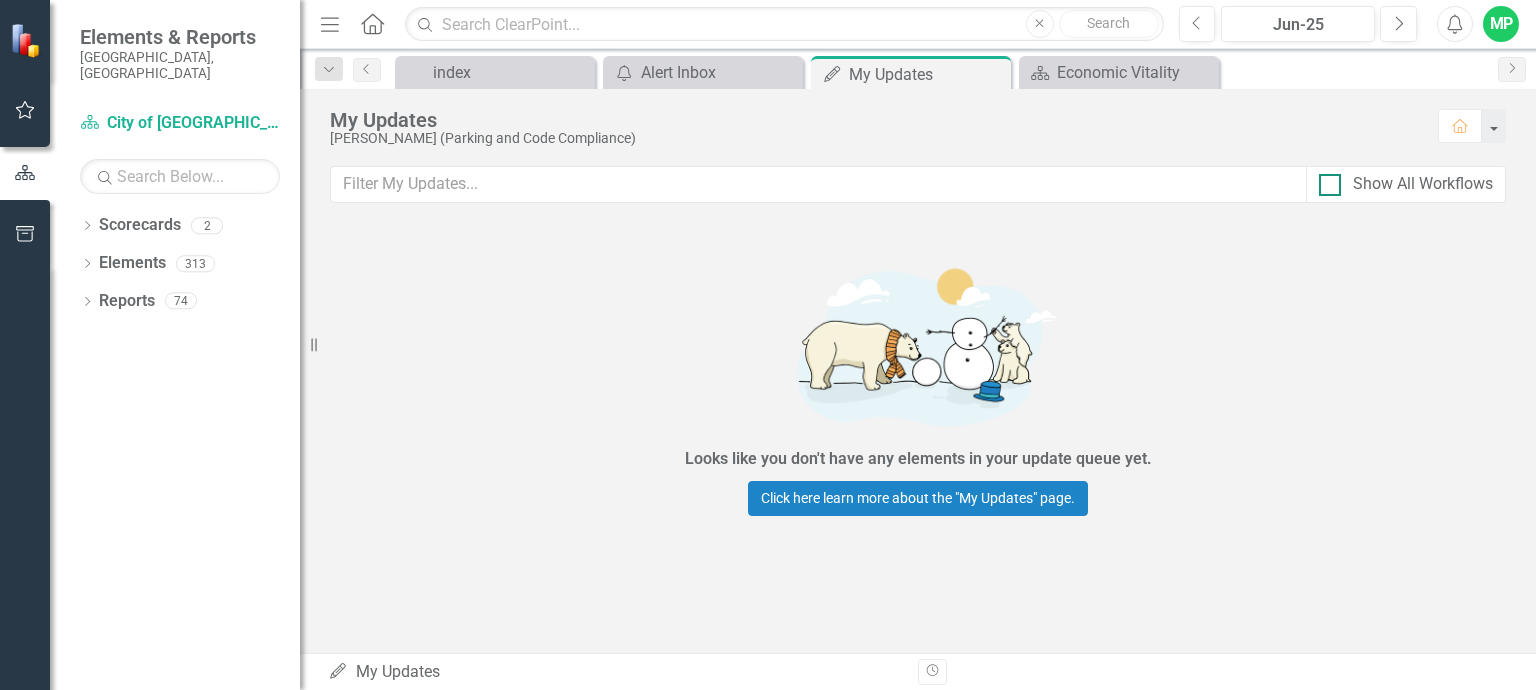 checkbox on "true" 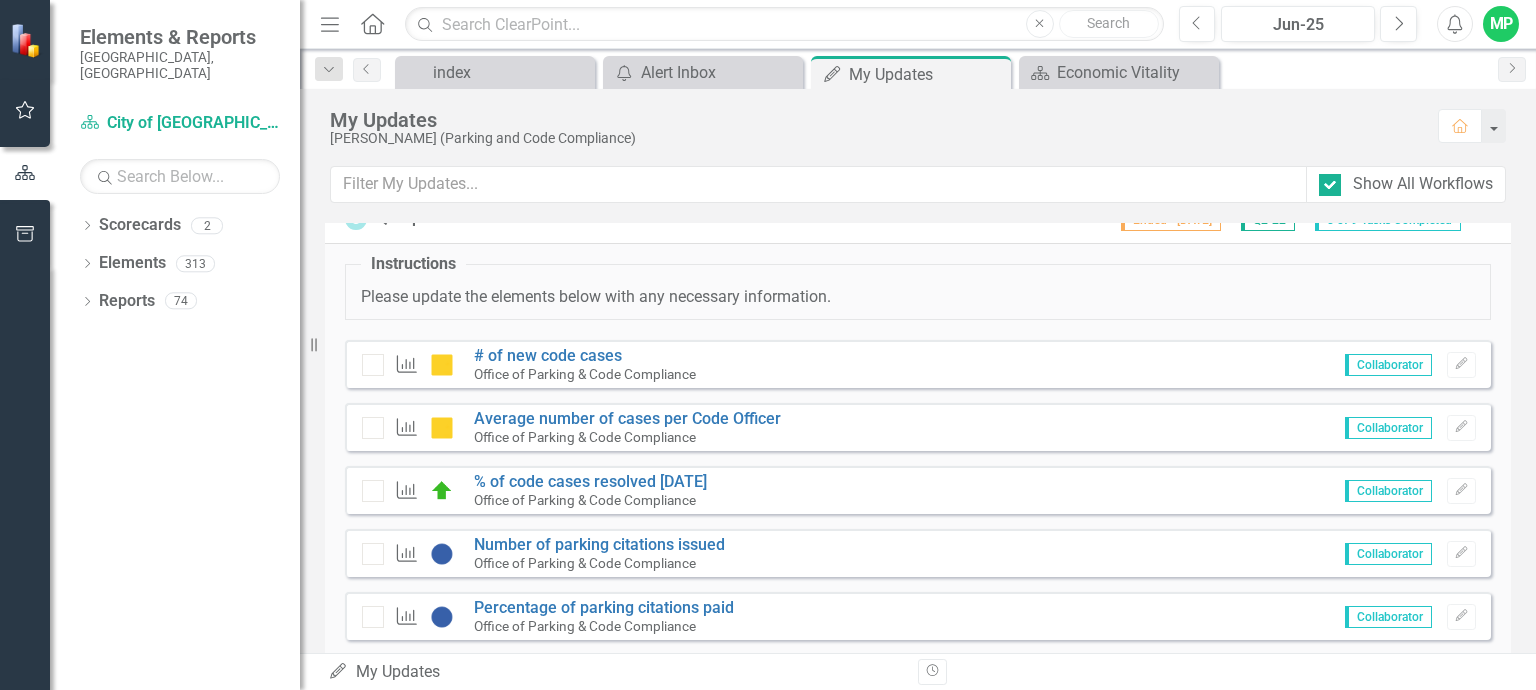 scroll, scrollTop: 0, scrollLeft: 0, axis: both 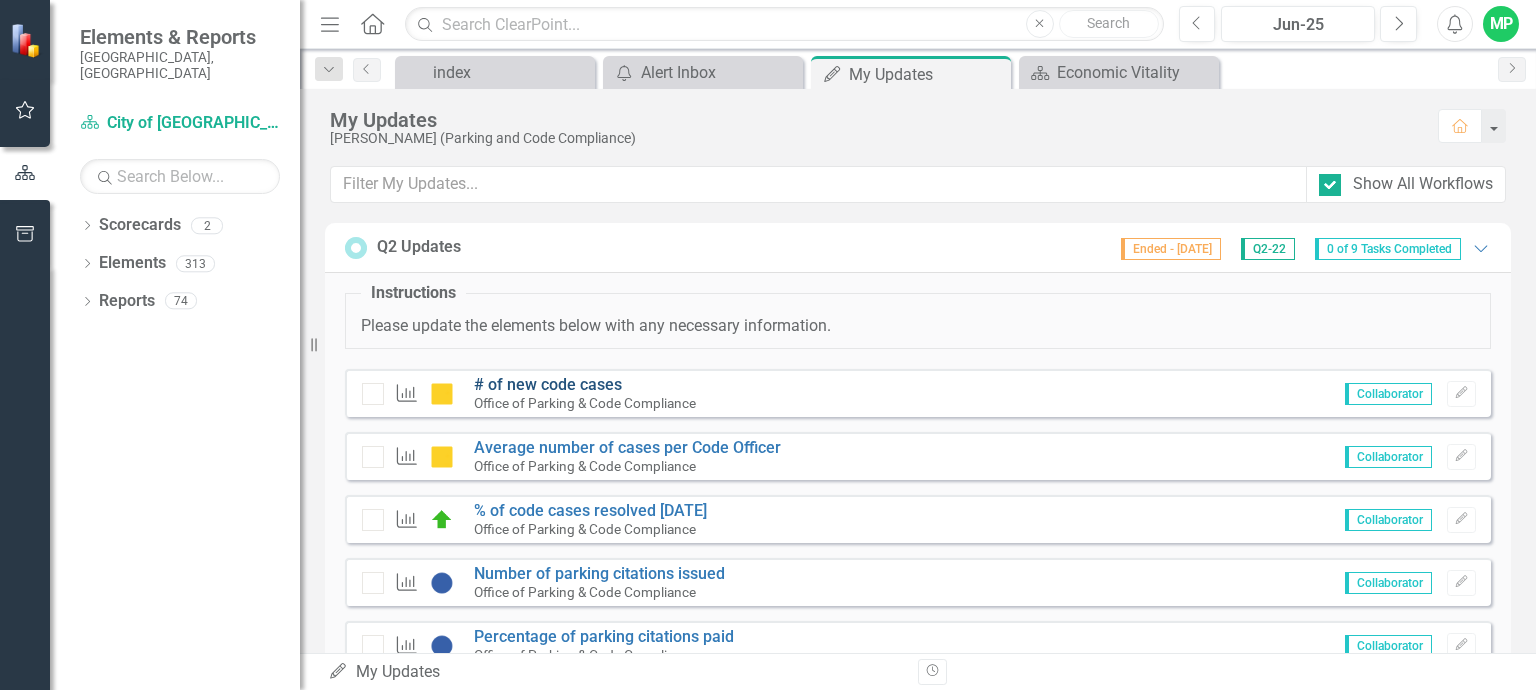 click on "# of new code cases" at bounding box center (548, 384) 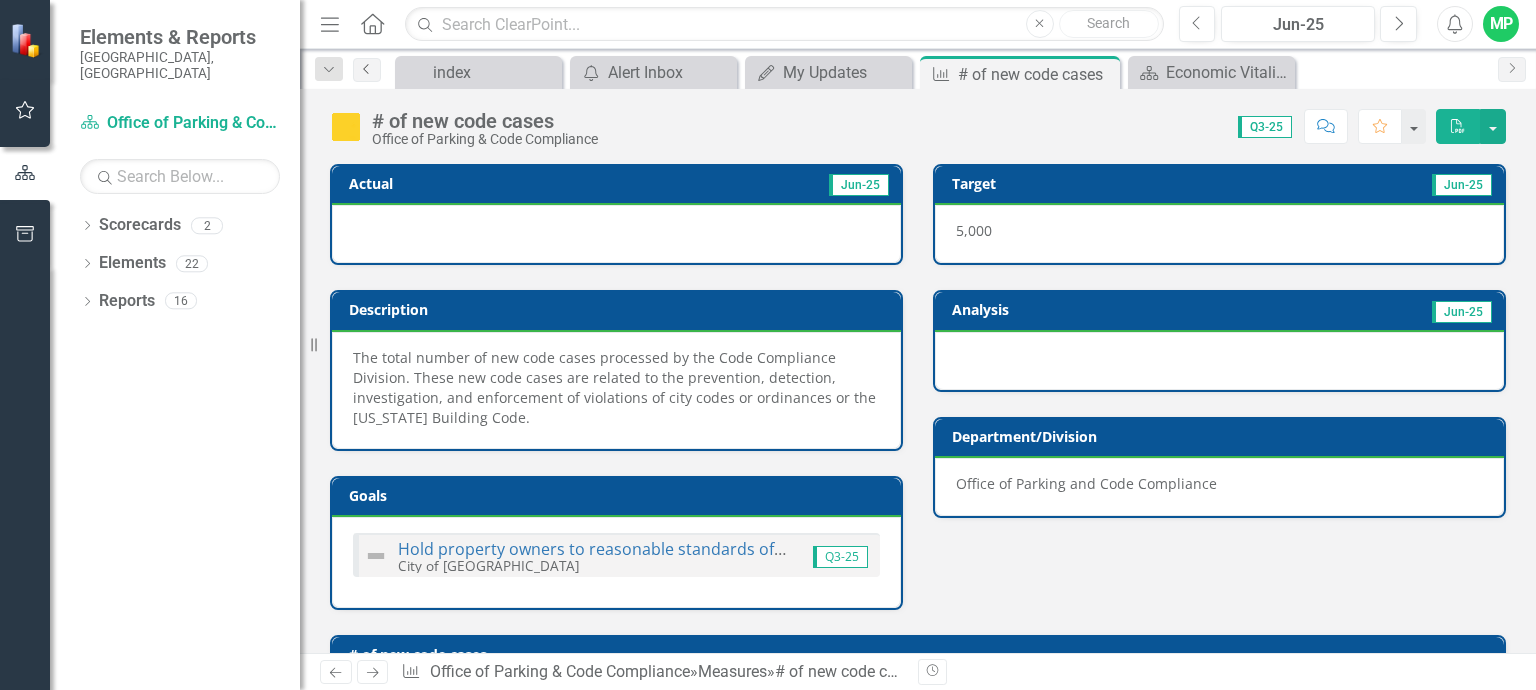 click on "Previous" at bounding box center [367, 70] 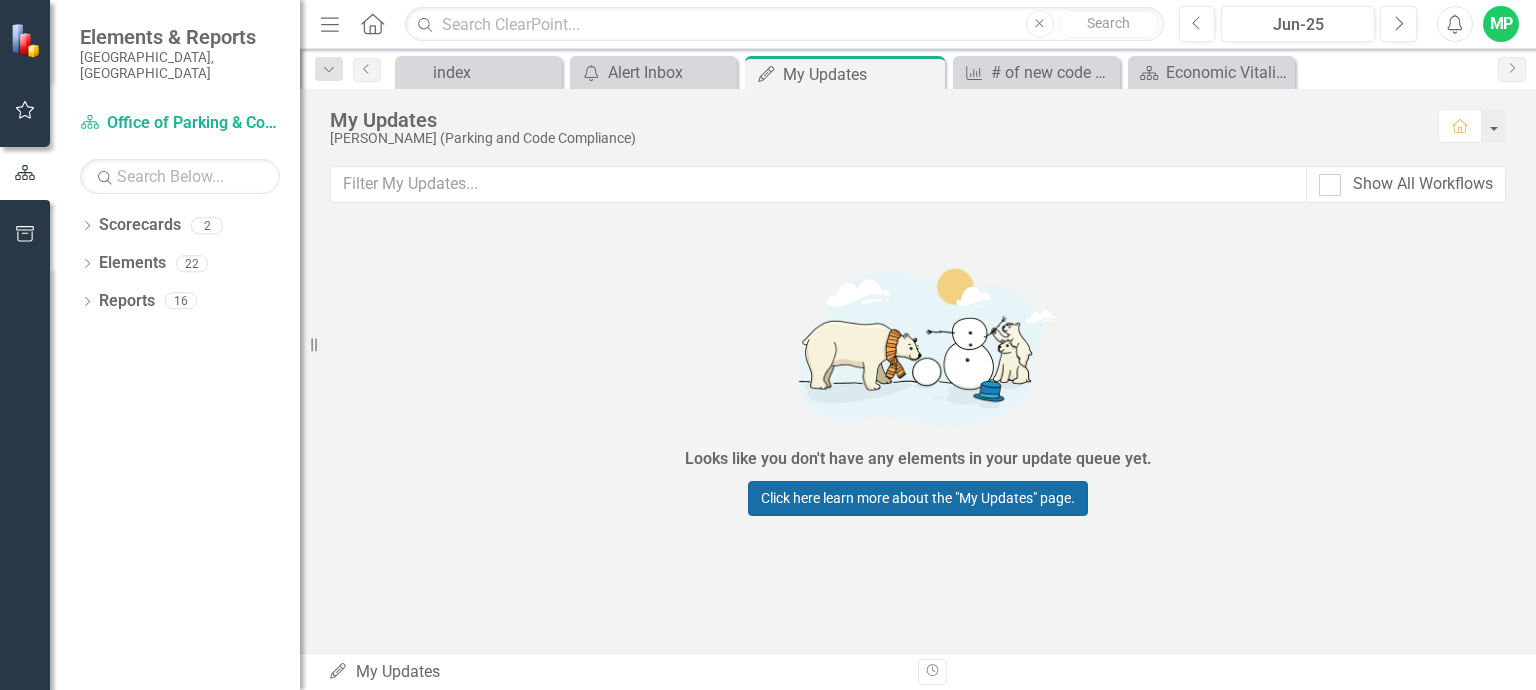 click on "Click here learn more about the "My Updates" page." at bounding box center [918, 498] 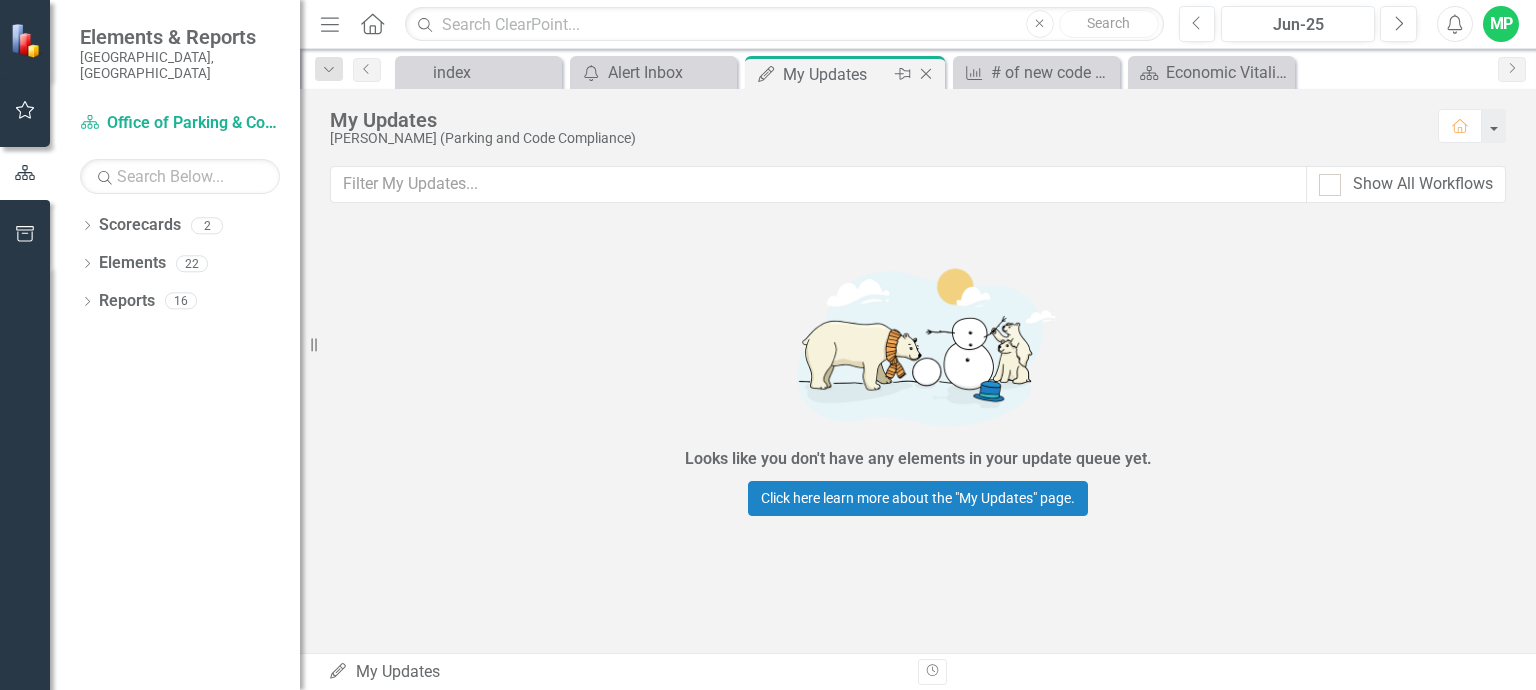 click on "My Updates" at bounding box center [836, 74] 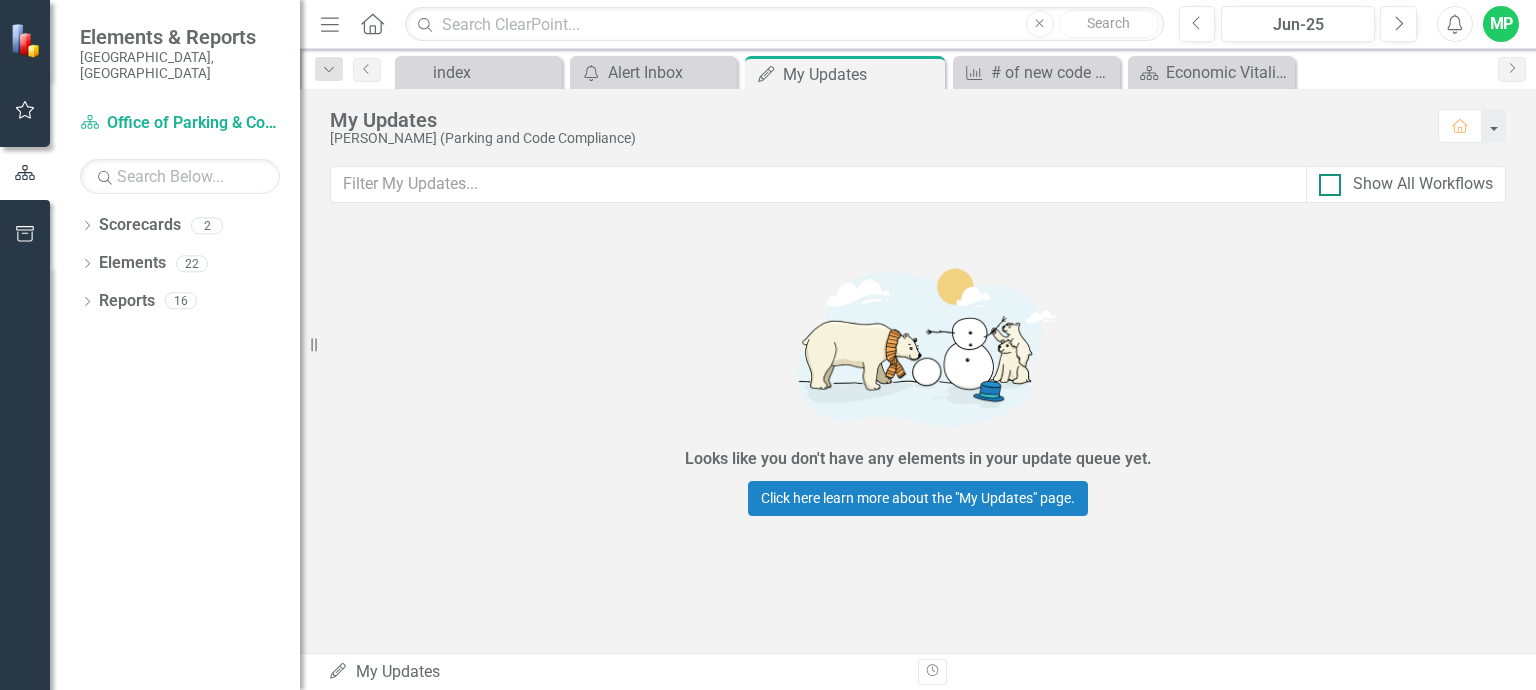 click at bounding box center [1330, 185] 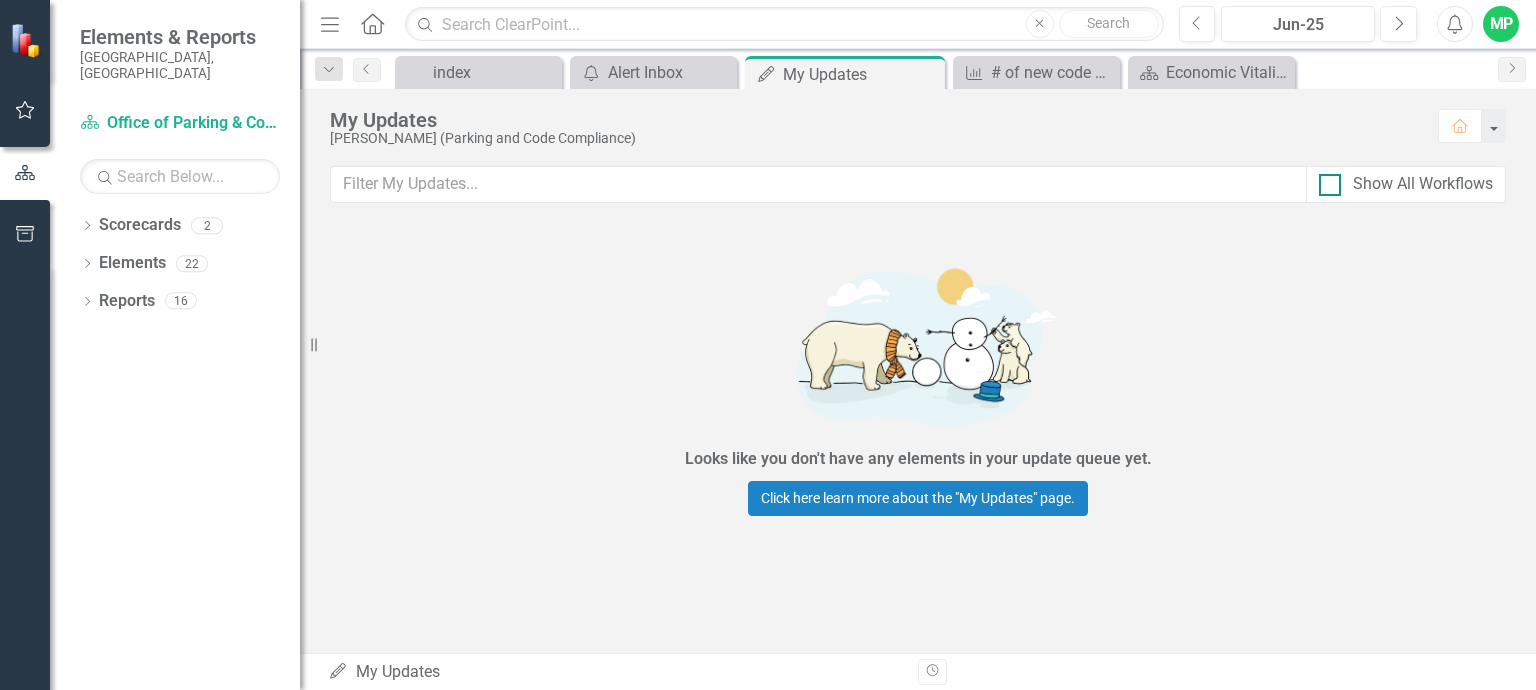 checkbox on "true" 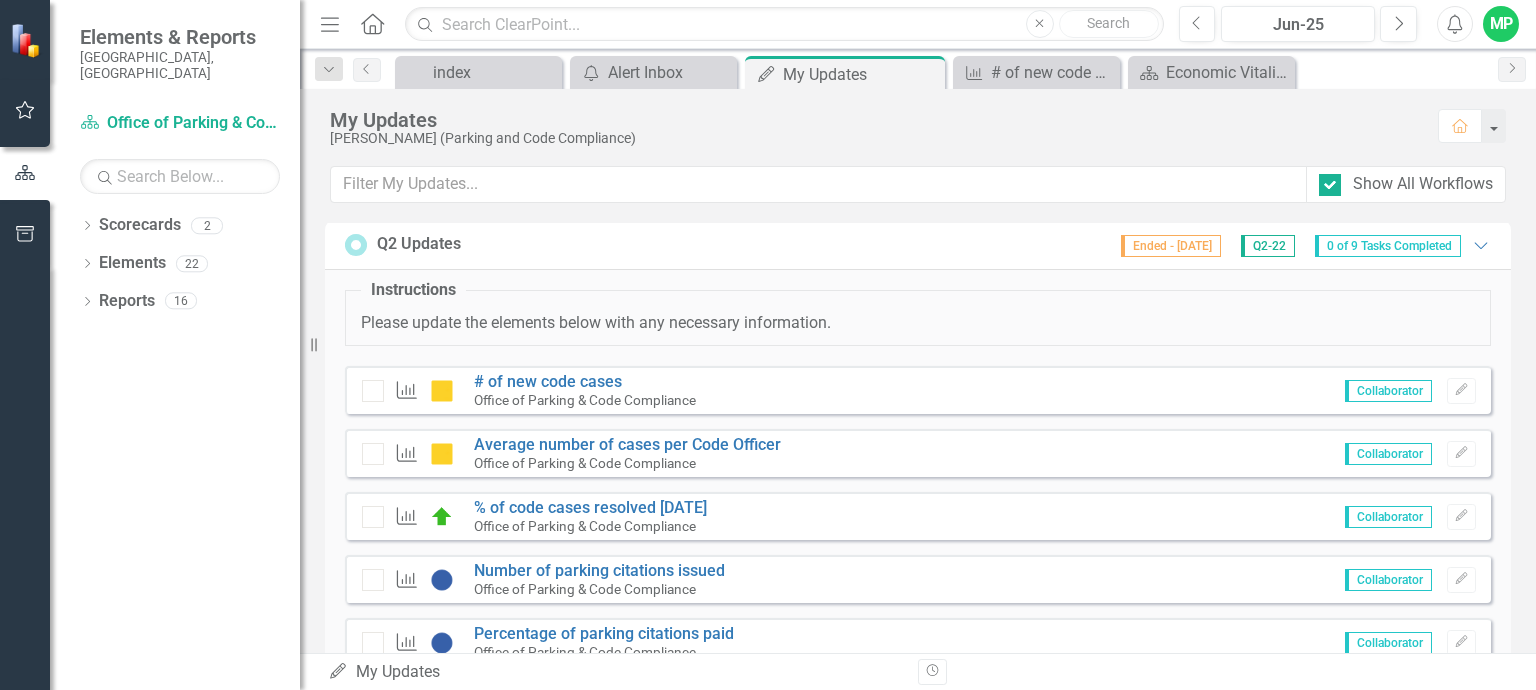 scroll, scrollTop: 0, scrollLeft: 0, axis: both 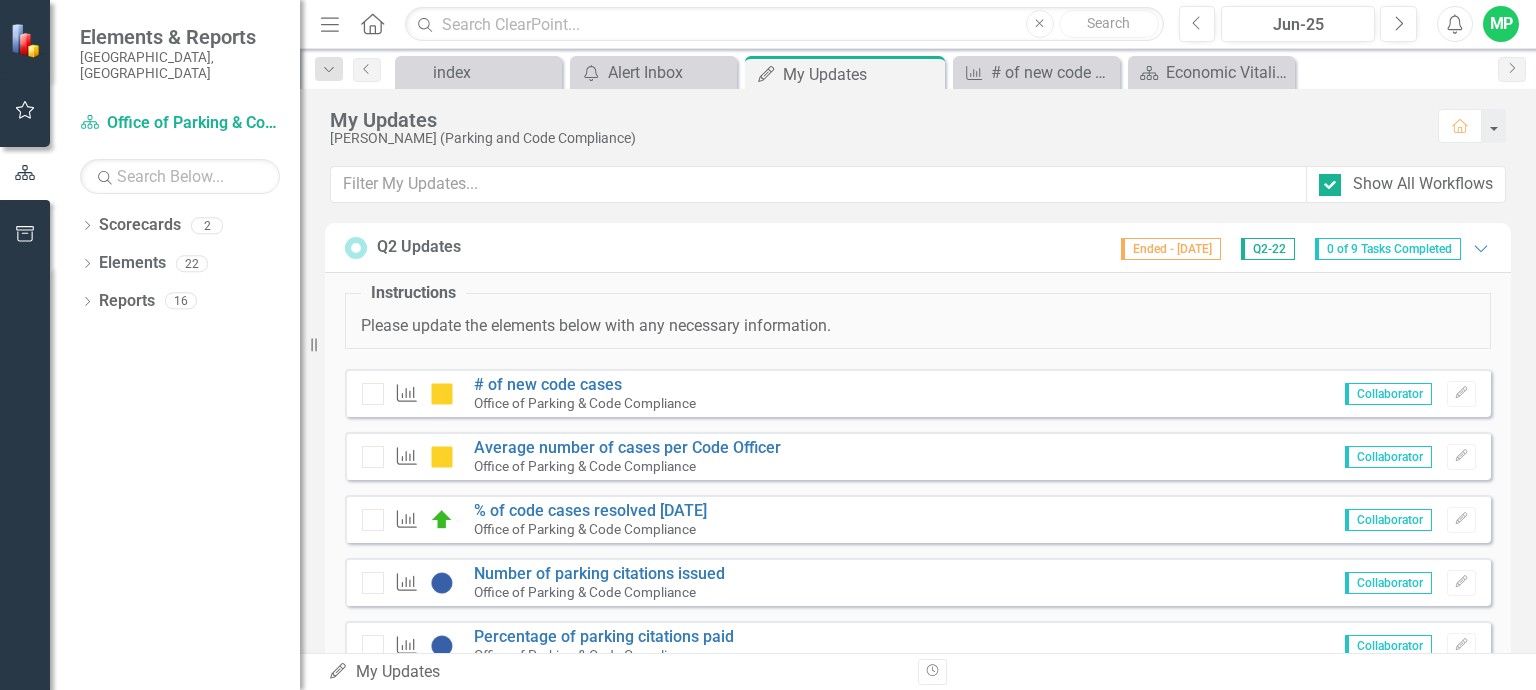 click on "Instructions Please update the elements below with any necessary information.  Measure # of new code cases Office of Parking & Code Compliance  Collaborator Edit Measure Average number of cases per Code Officer Office of Parking & Code Compliance  Collaborator Edit Measure % of code cases resolved [DATE] Office of Parking & Code Compliance  Collaborator Edit Measure Number of parking citations issued Office of Parking & Code Compliance  Collaborator Edit Measure Percentage of parking citations paid Office of Parking & Code Compliance  Collaborator Edit Measure # of special magistrate cases Office of Parking & Code Compliance  Collaborator Edit Measure # of animal control cases Office of Parking & Code Compliance  Collaborator Edit Measure # of vacation rental inspections Office of Parking & Code Compliance  Collaborator Edit Measure # of Sanitation violations Office of Parking & Code Compliance  Collaborator Edit" at bounding box center (918, 609) 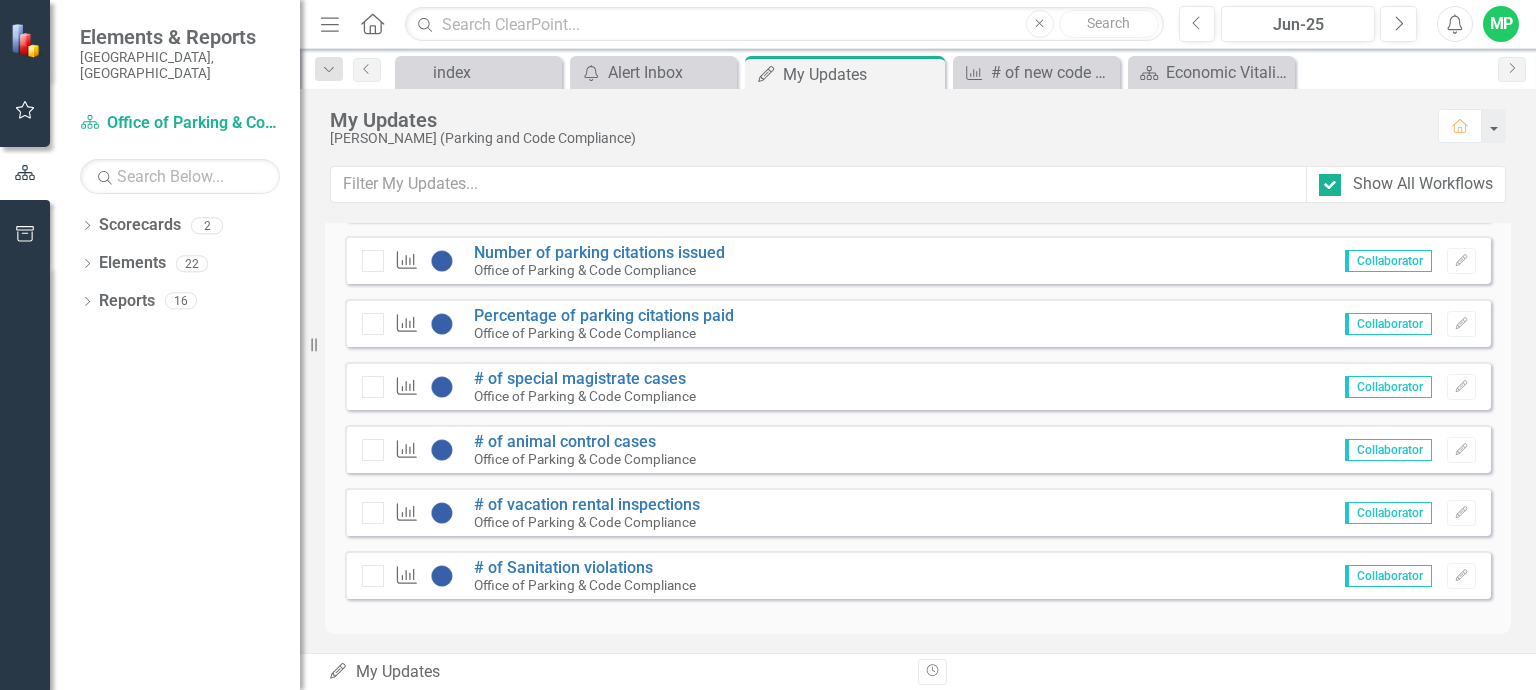 scroll, scrollTop: 4400, scrollLeft: 0, axis: vertical 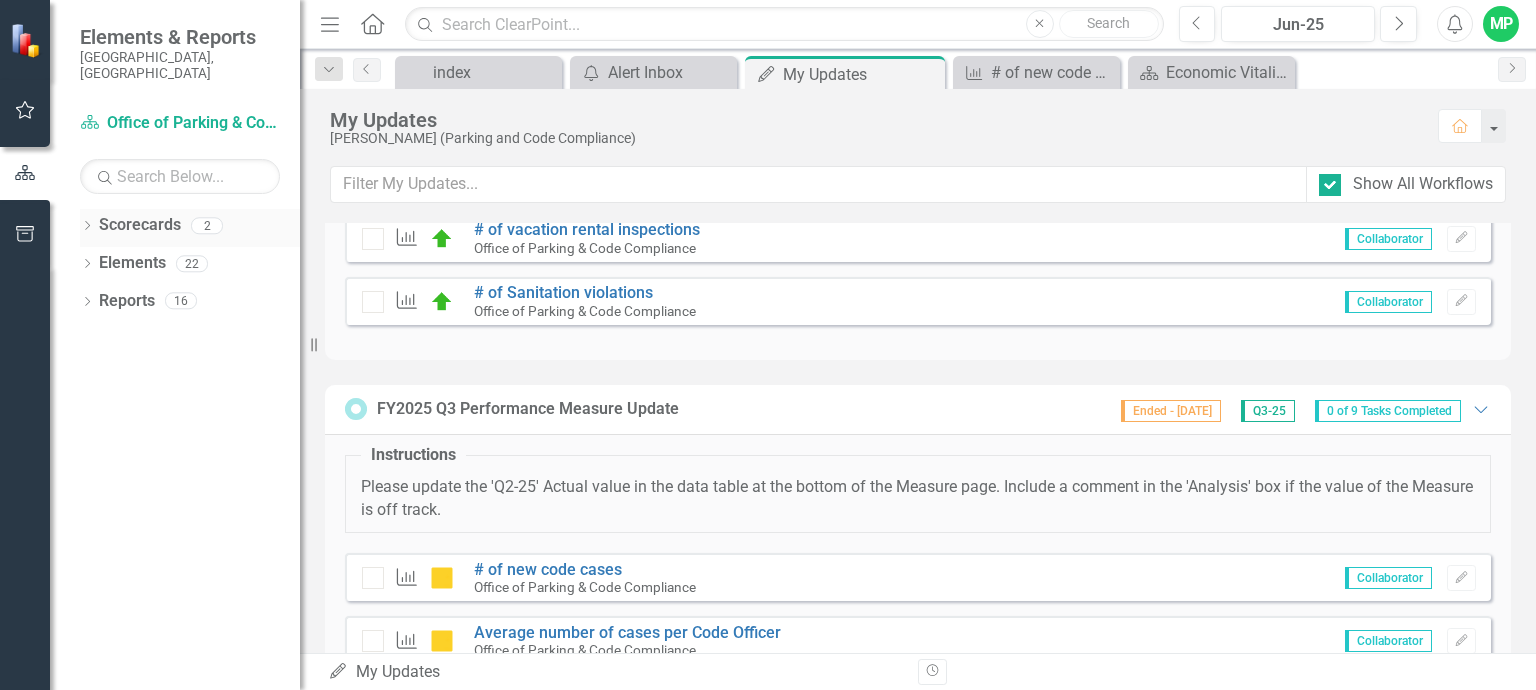click on "2" at bounding box center (207, 225) 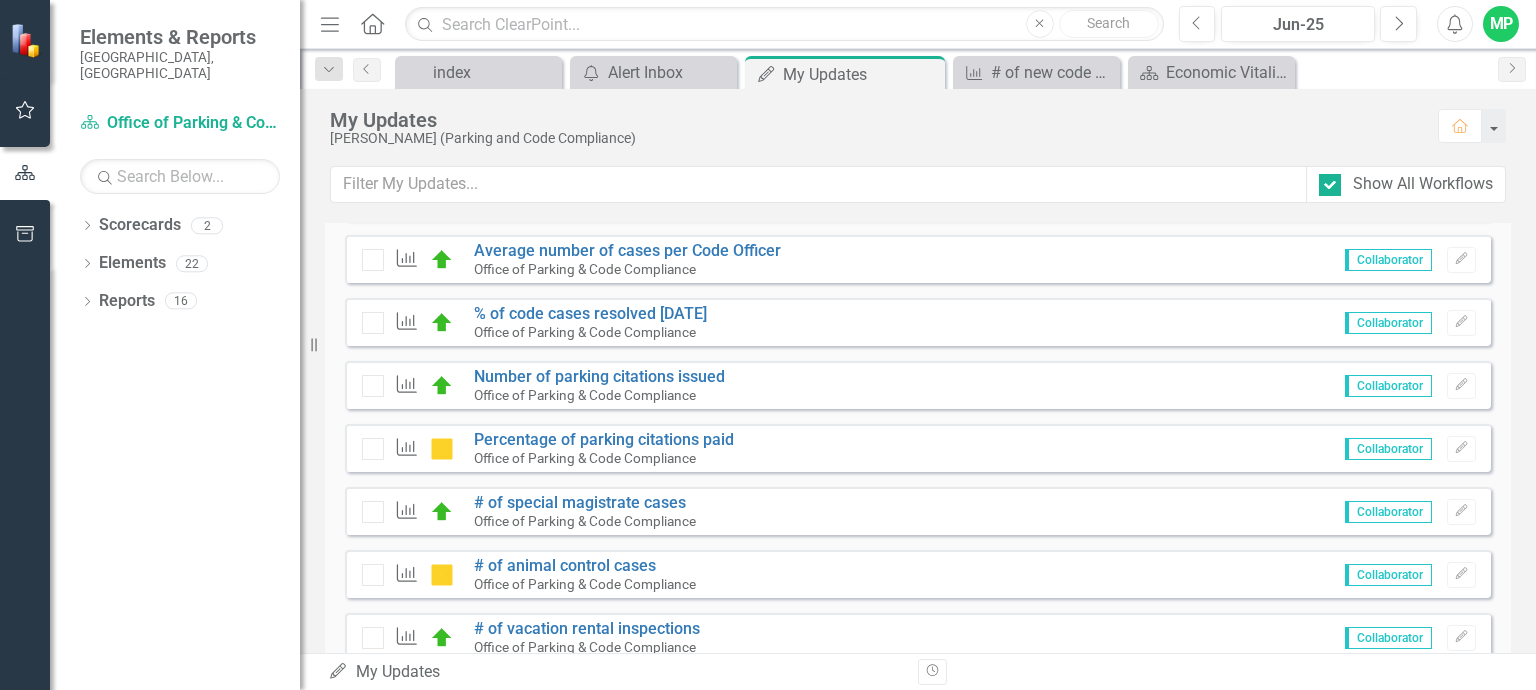 scroll, scrollTop: 8879, scrollLeft: 0, axis: vertical 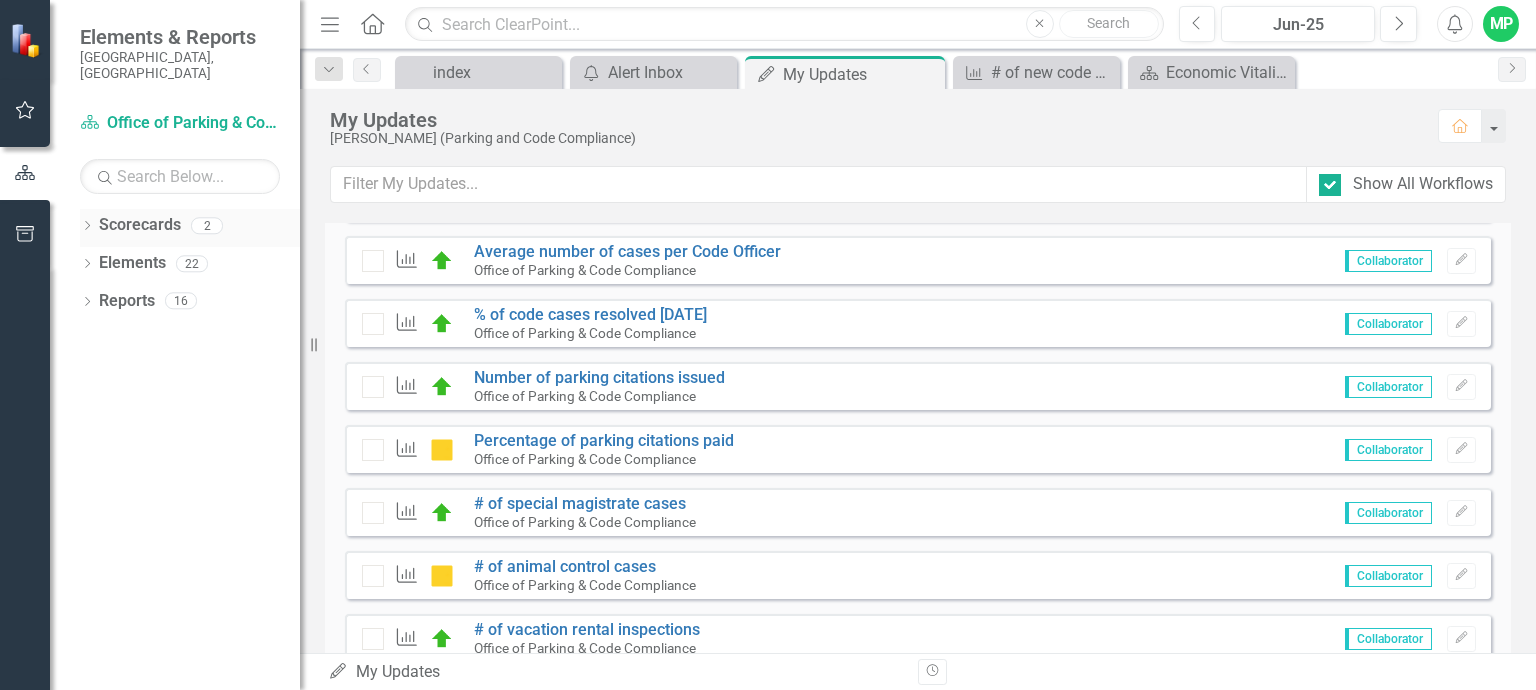 click on "2" at bounding box center (207, 225) 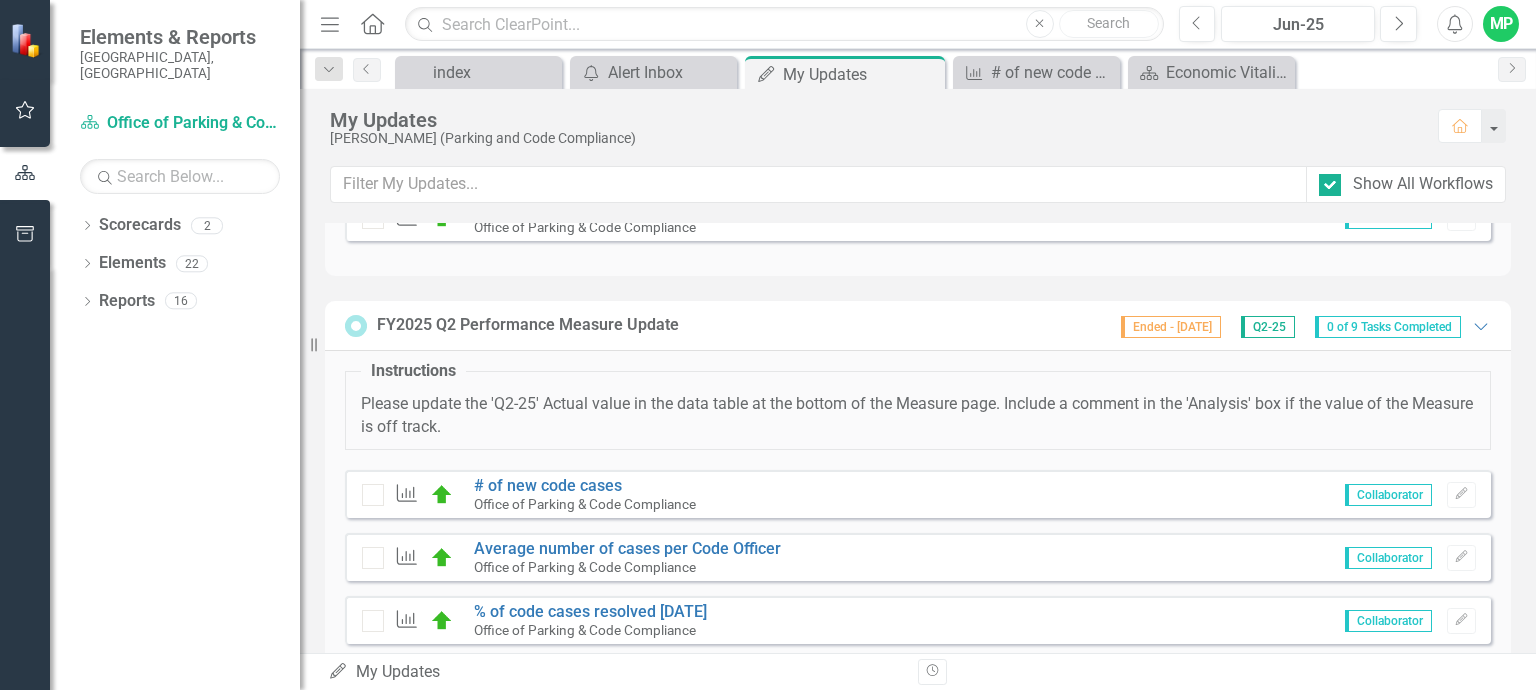 scroll, scrollTop: 8679, scrollLeft: 0, axis: vertical 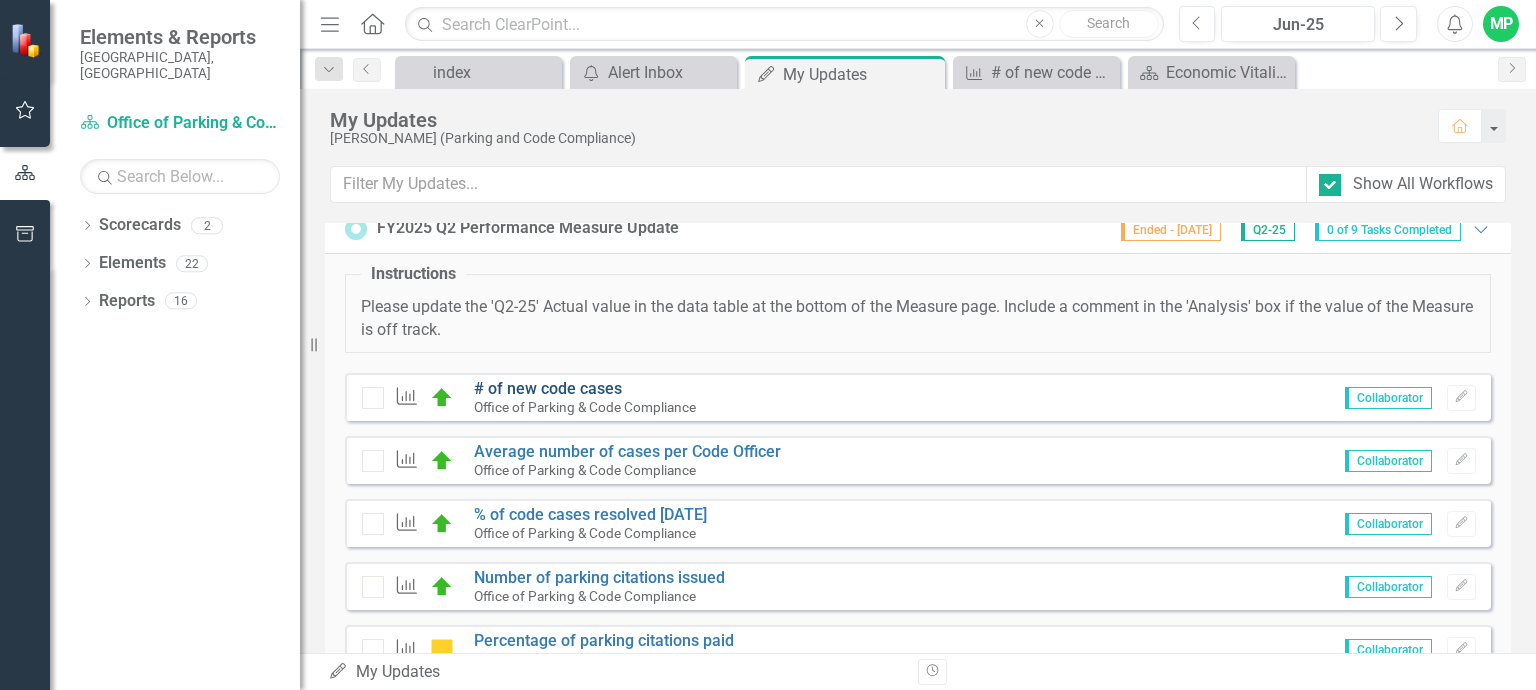 click on "# of new code cases" at bounding box center (548, 388) 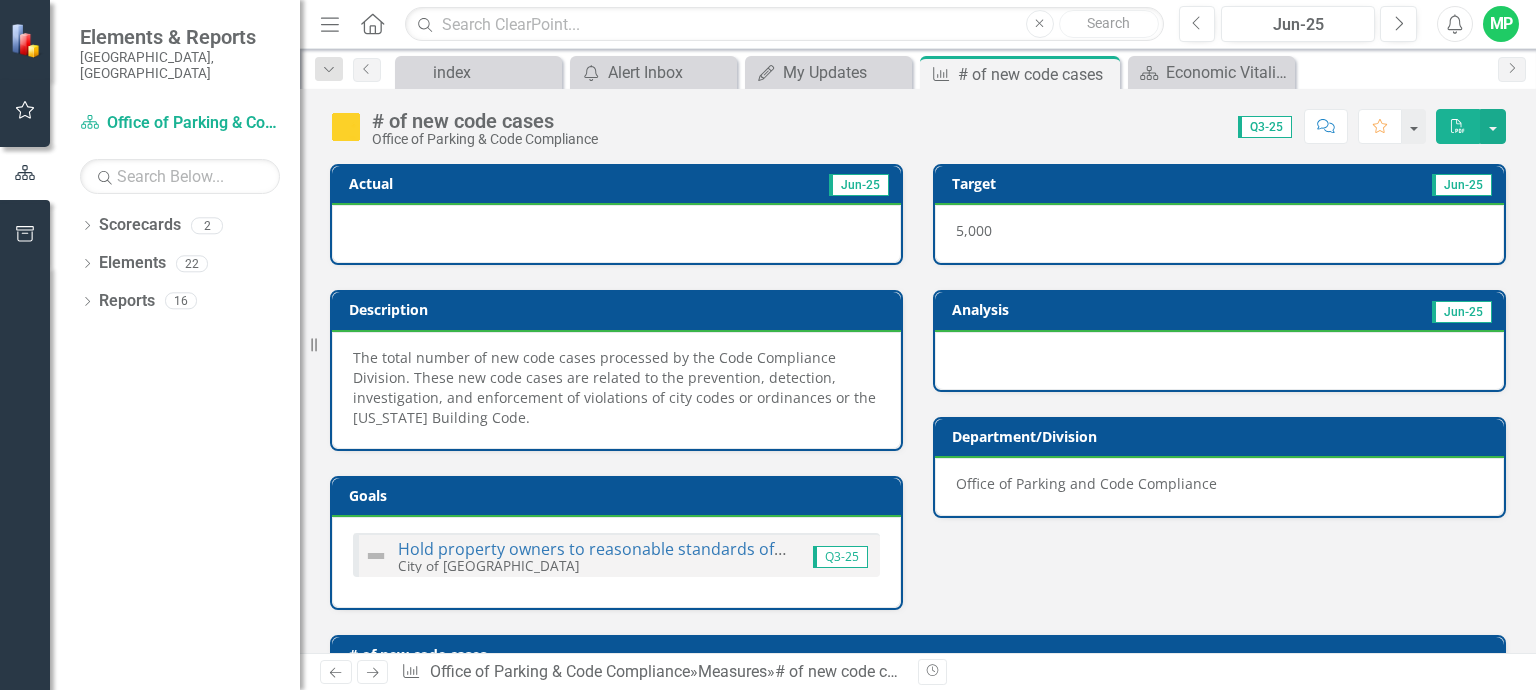 click at bounding box center [616, 234] 